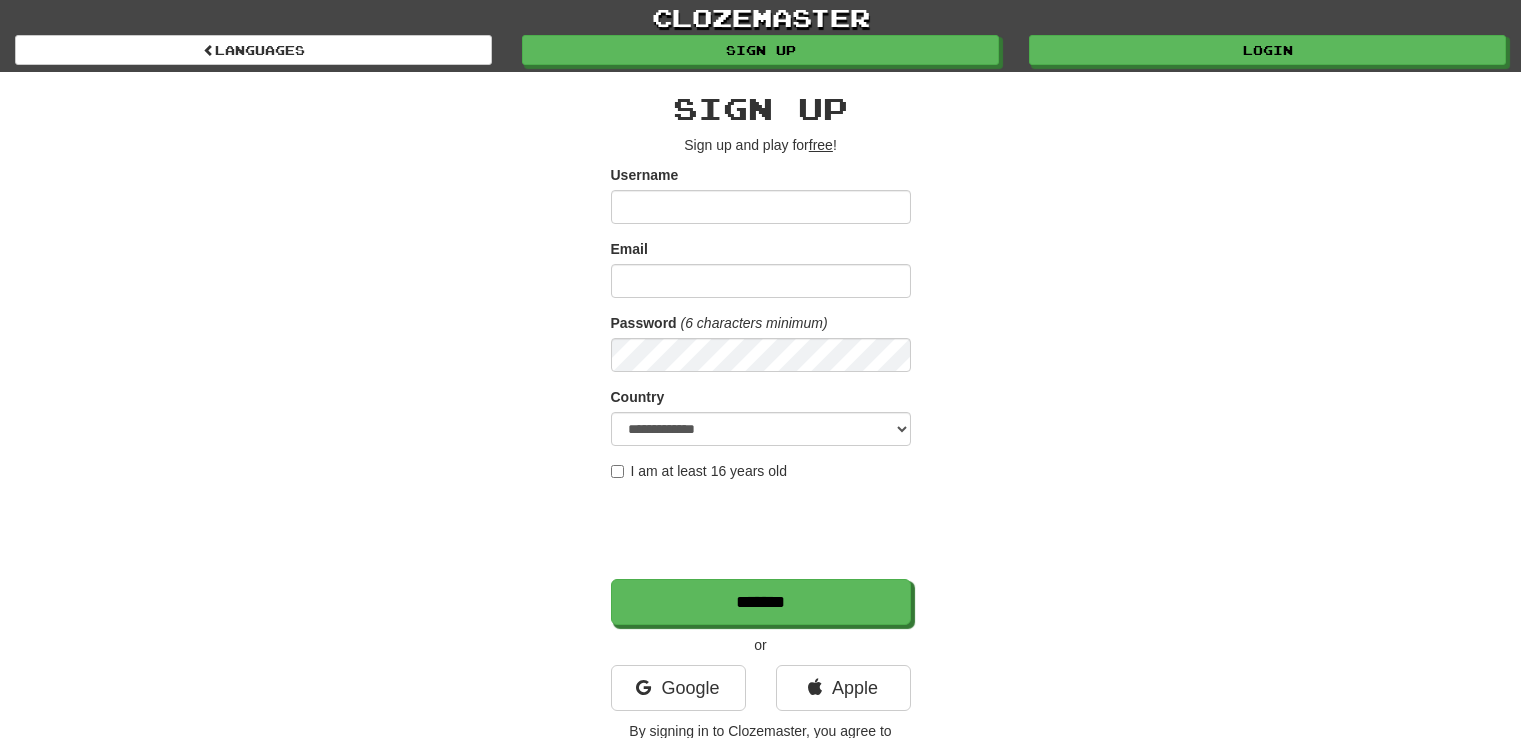 scroll, scrollTop: 0, scrollLeft: 0, axis: both 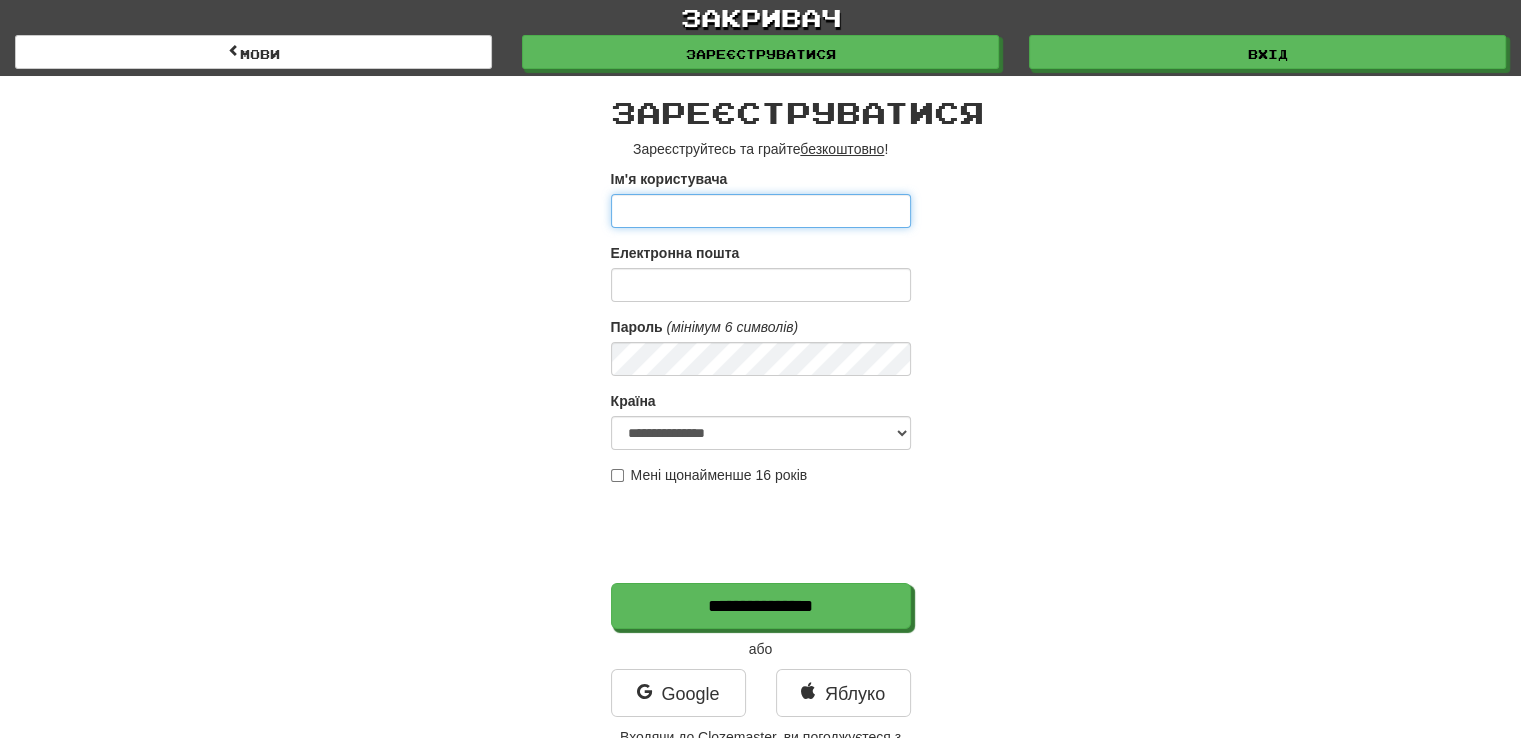 click on "Ім'я користувача" at bounding box center [761, 211] 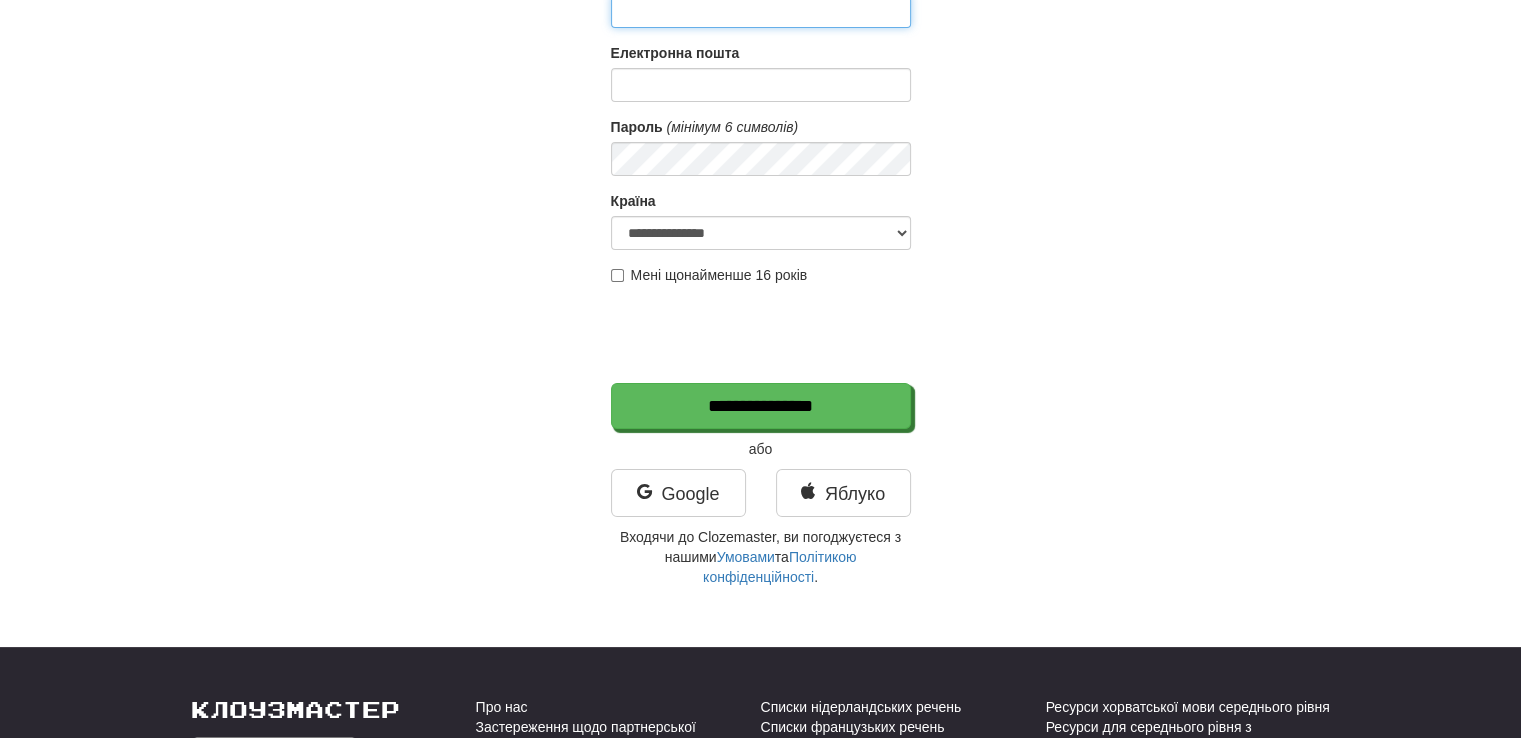 scroll, scrollTop: 300, scrollLeft: 0, axis: vertical 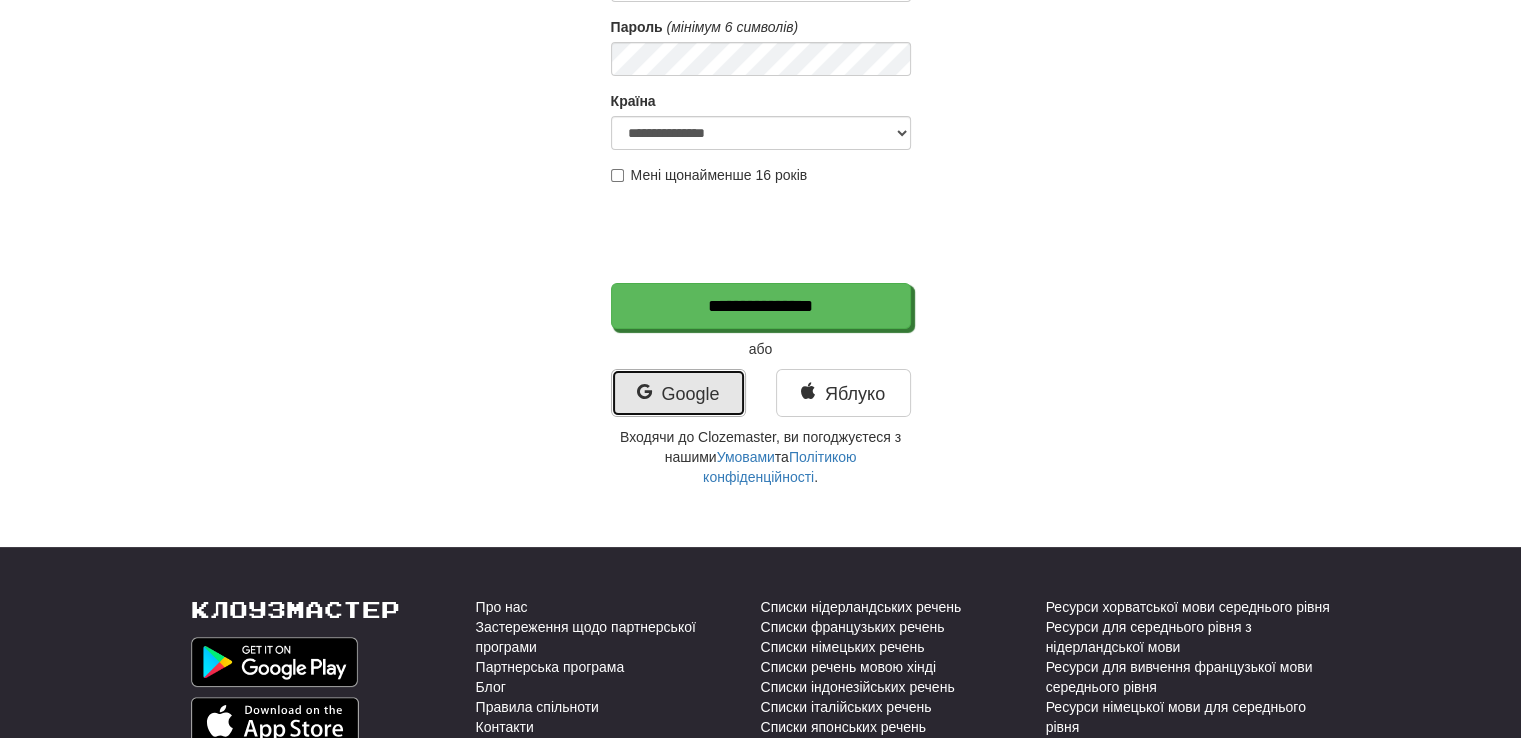 click on "Google" at bounding box center (678, 393) 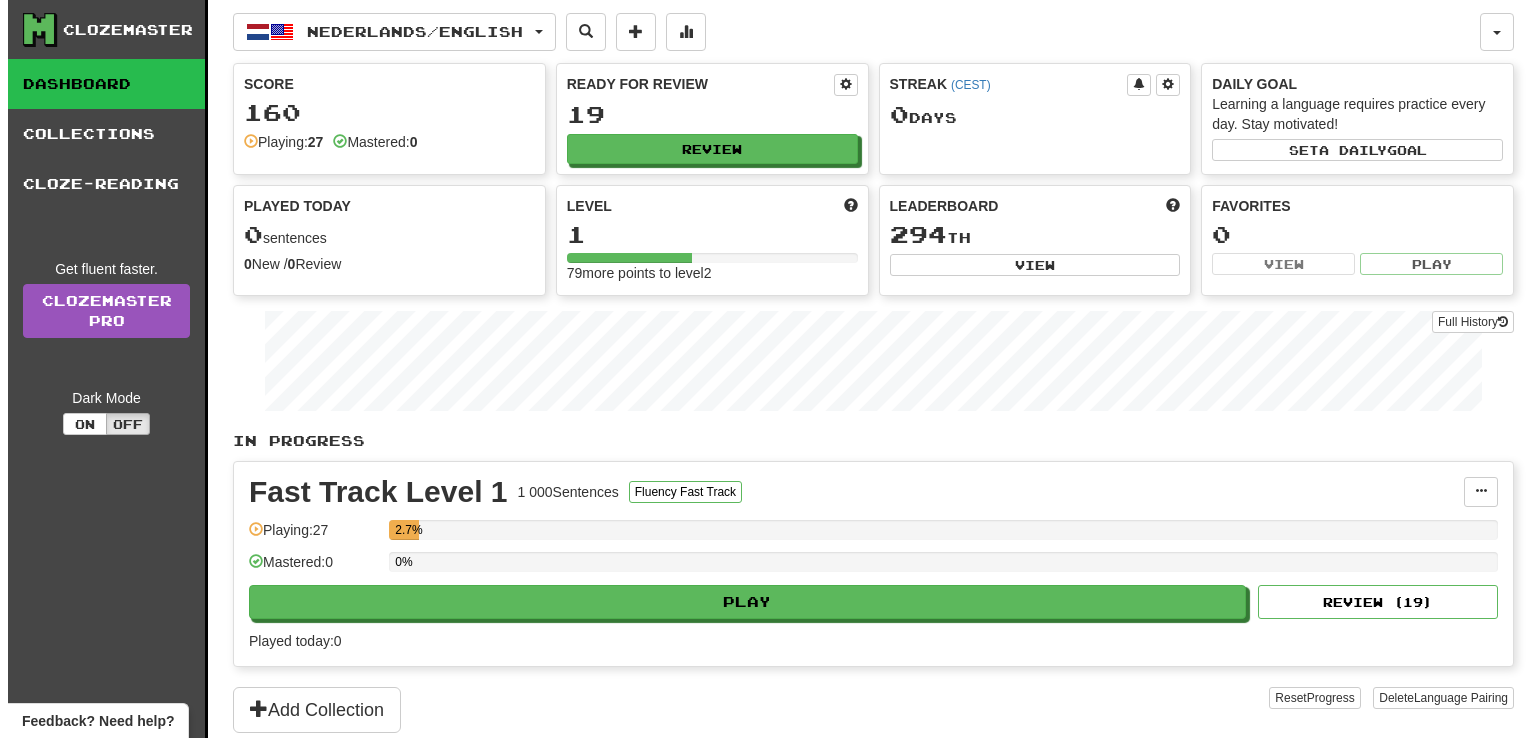 scroll, scrollTop: 0, scrollLeft: 0, axis: both 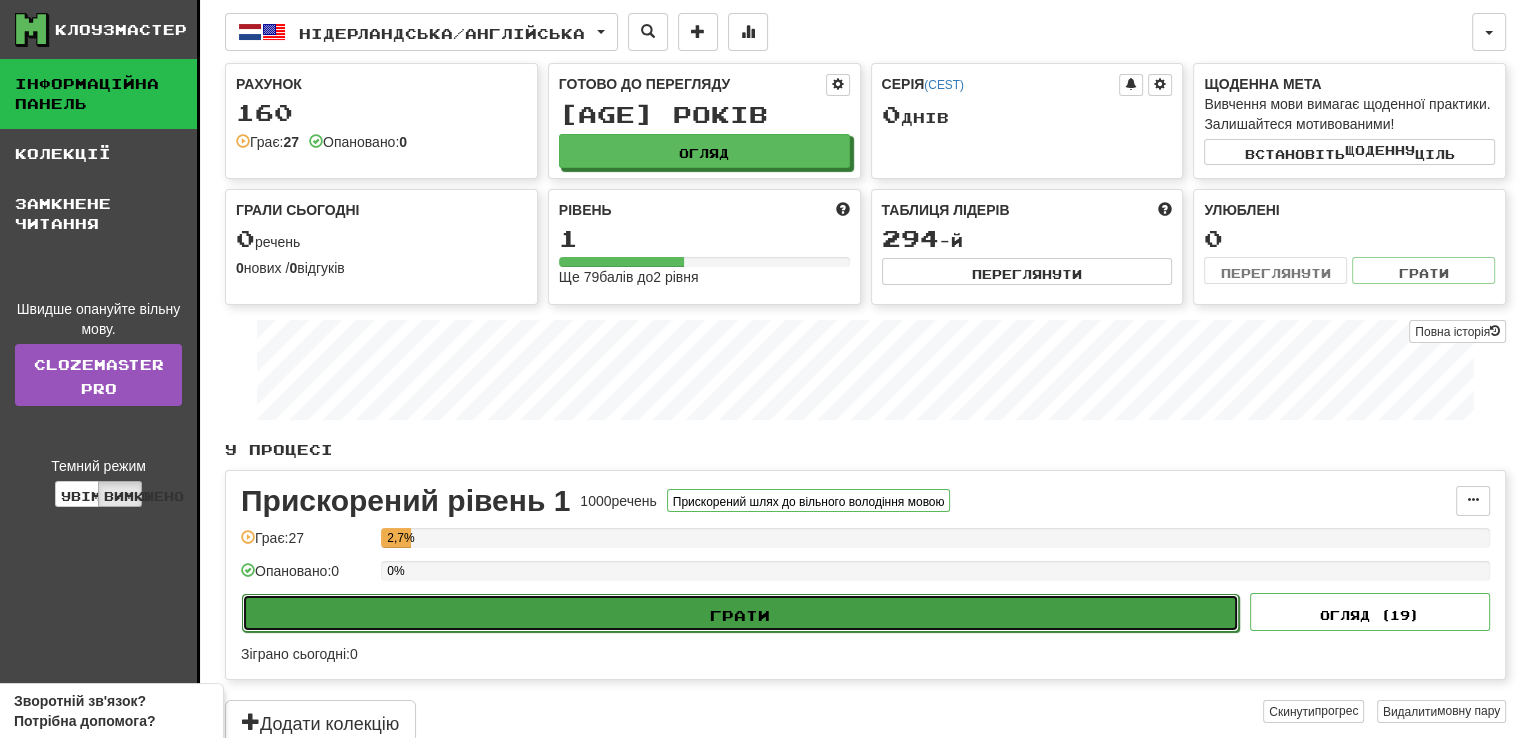 click on "Грати" at bounding box center (740, 613) 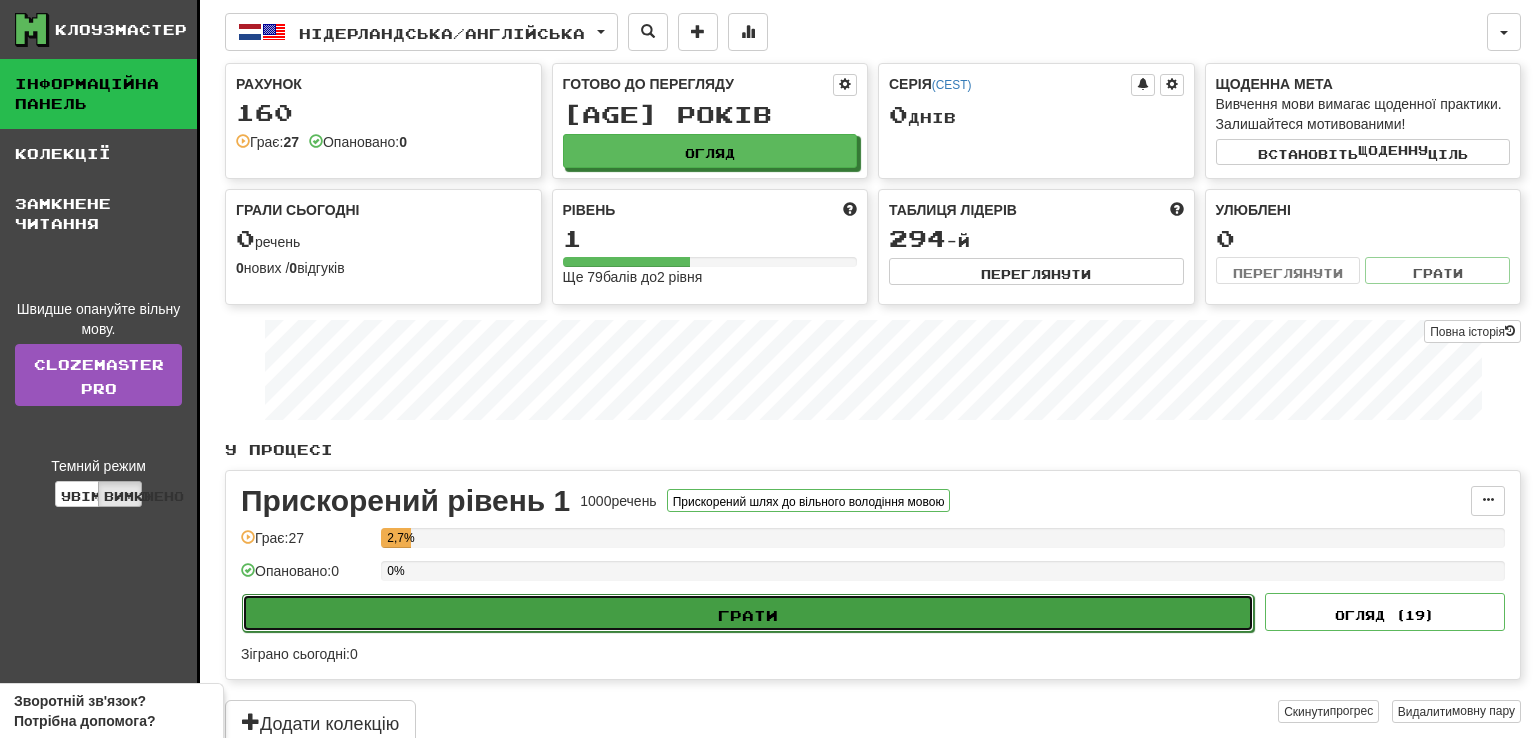 select on "**" 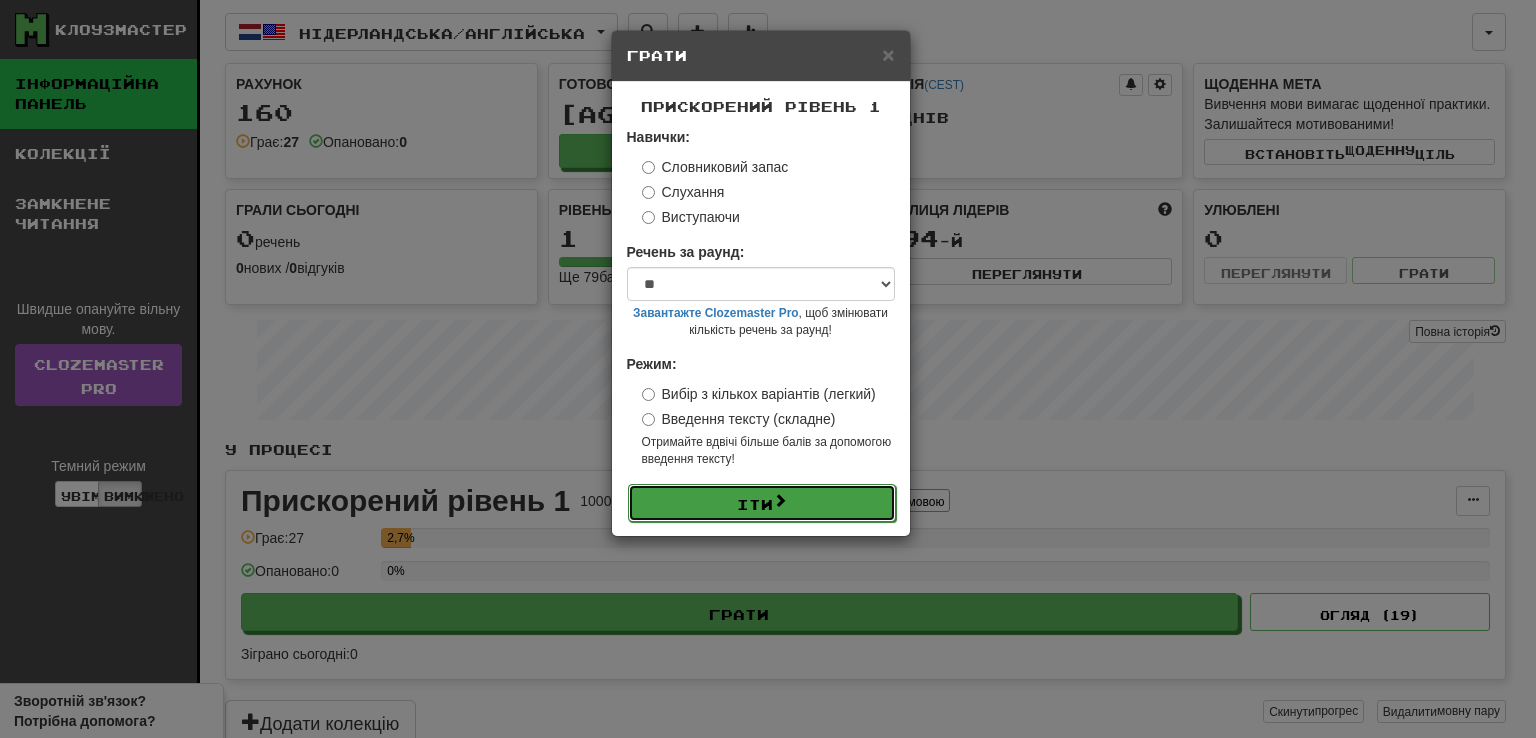 click on "Іти" at bounding box center [762, 503] 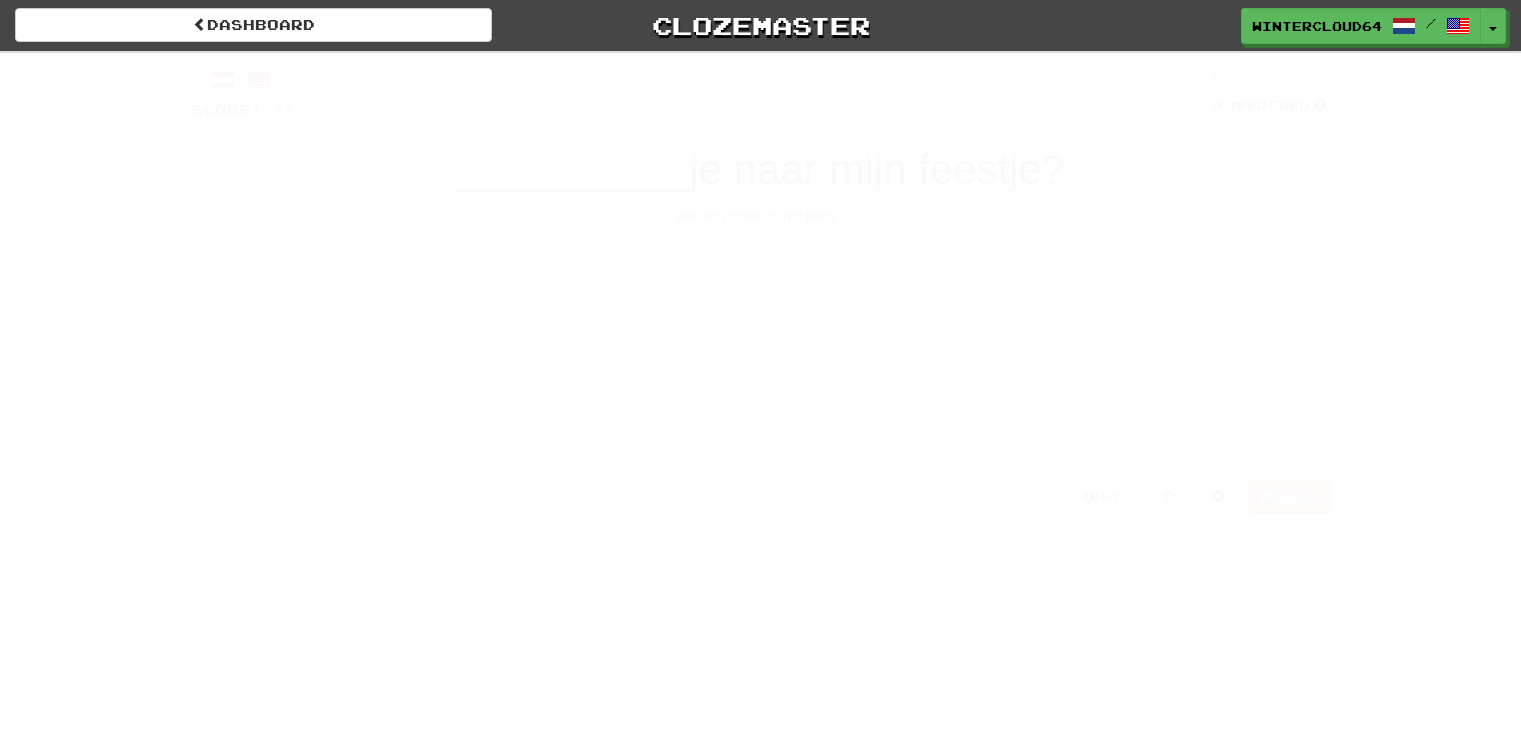 scroll, scrollTop: 0, scrollLeft: 0, axis: both 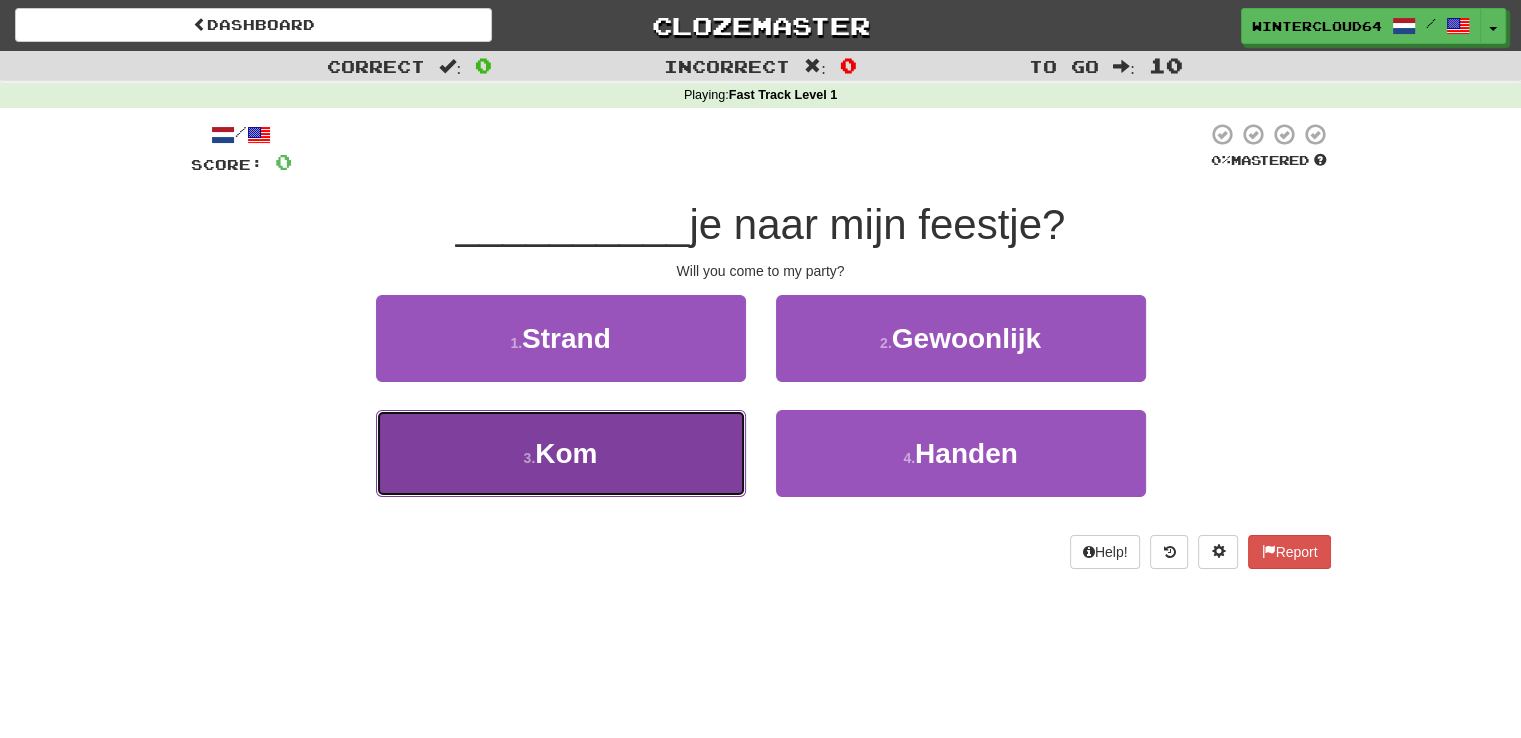 click on "3 .  Kom" at bounding box center (561, 453) 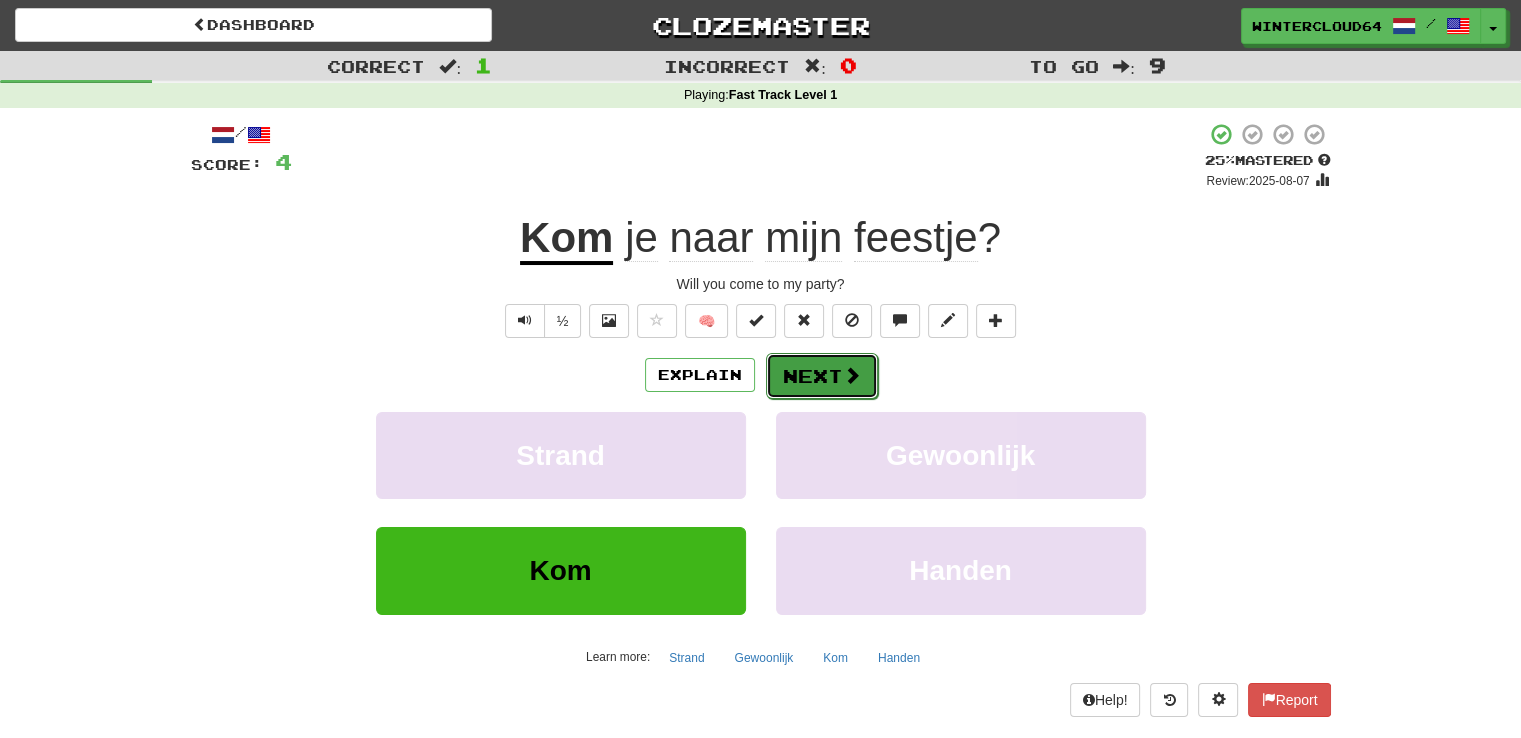 click on "Next" at bounding box center [822, 376] 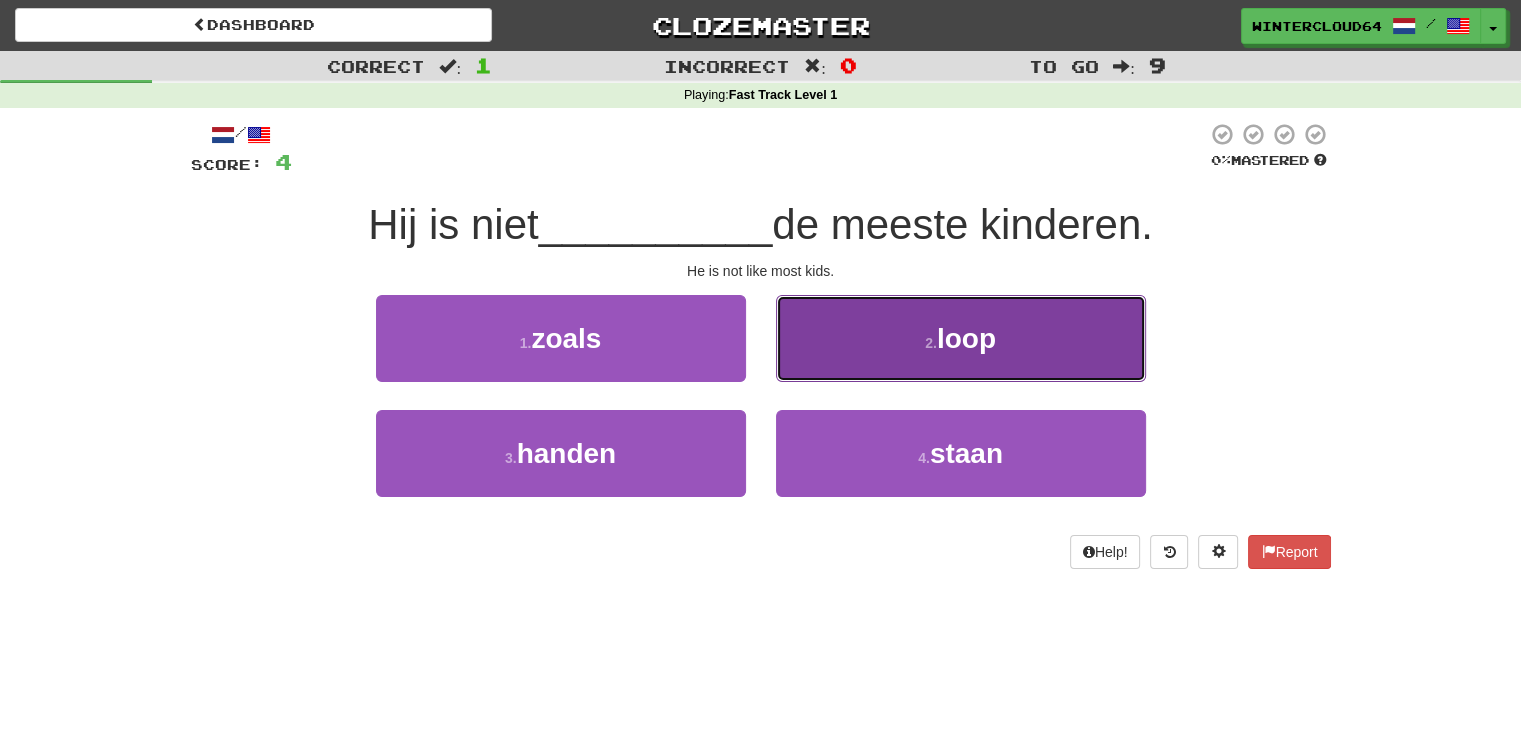 click on "loop" at bounding box center [966, 338] 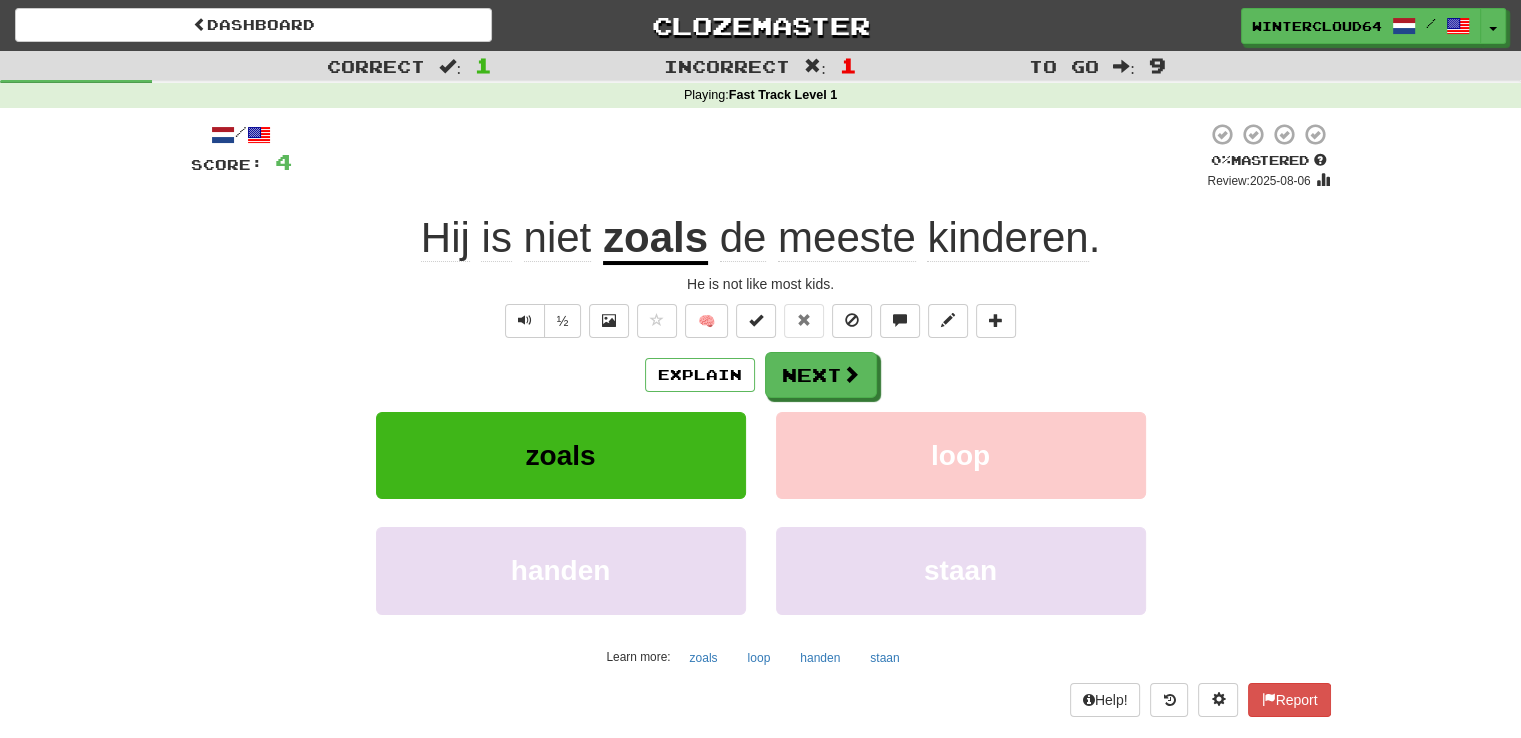 click on "zoals" at bounding box center [655, 239] 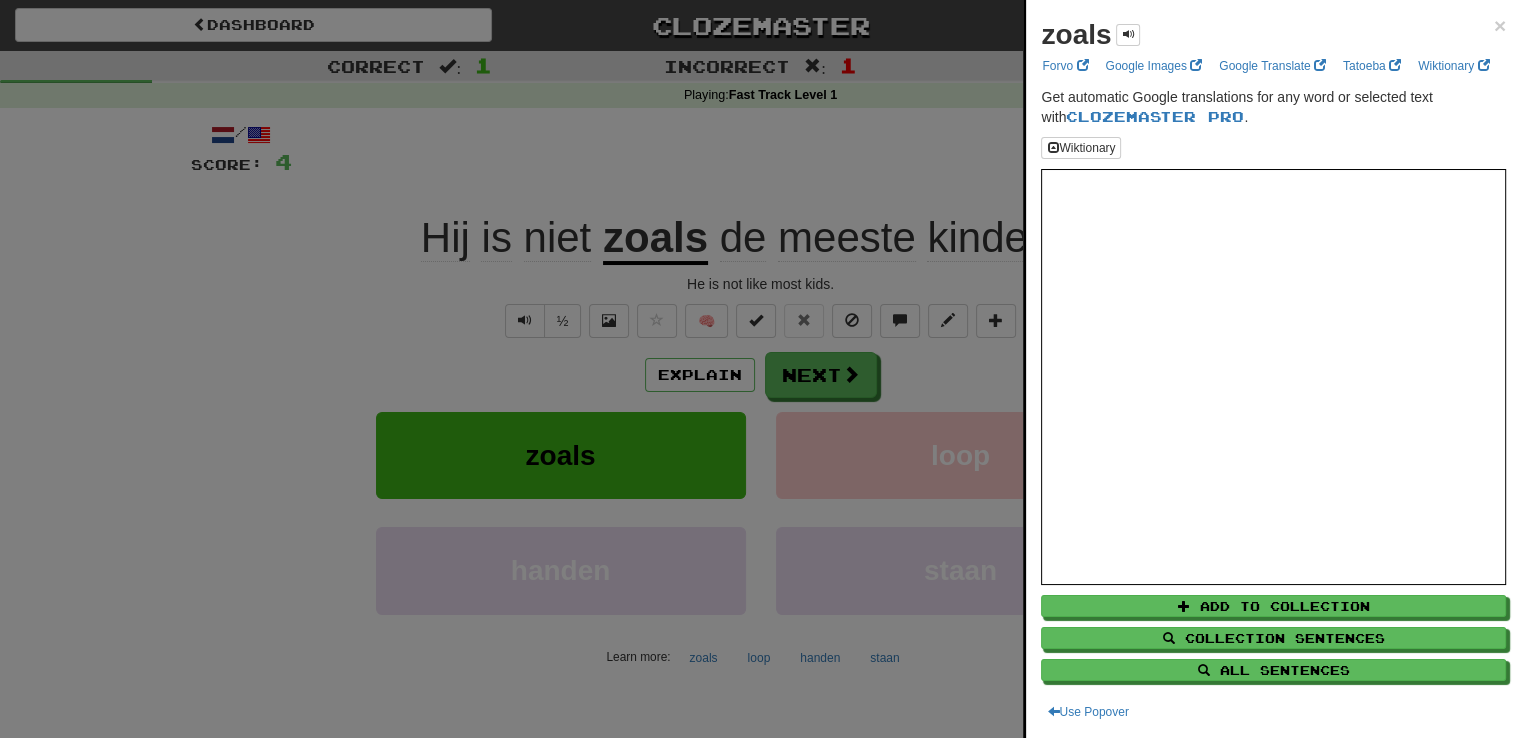 click at bounding box center [760, 369] 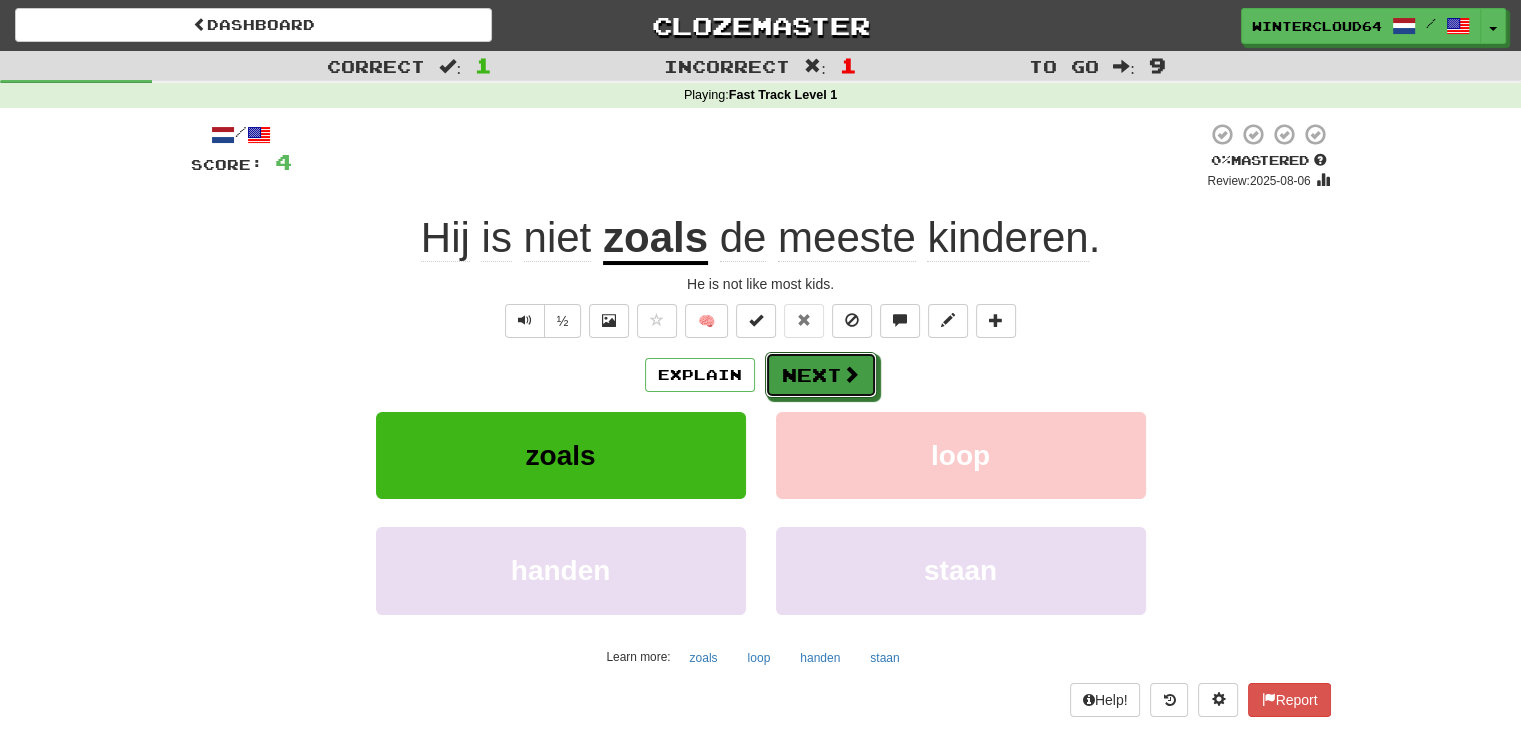 click on "Next" at bounding box center (821, 375) 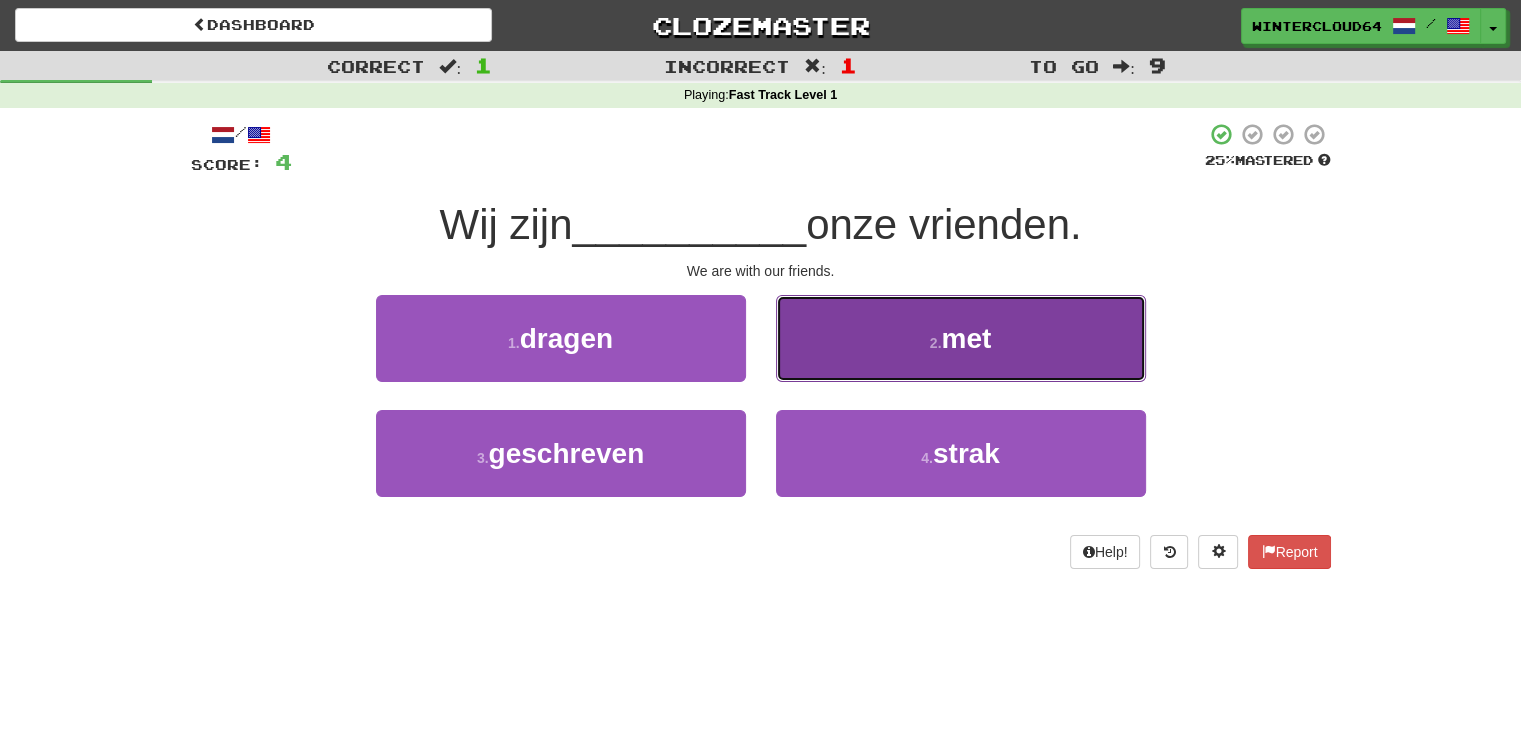 click on "2 .  met" at bounding box center [961, 338] 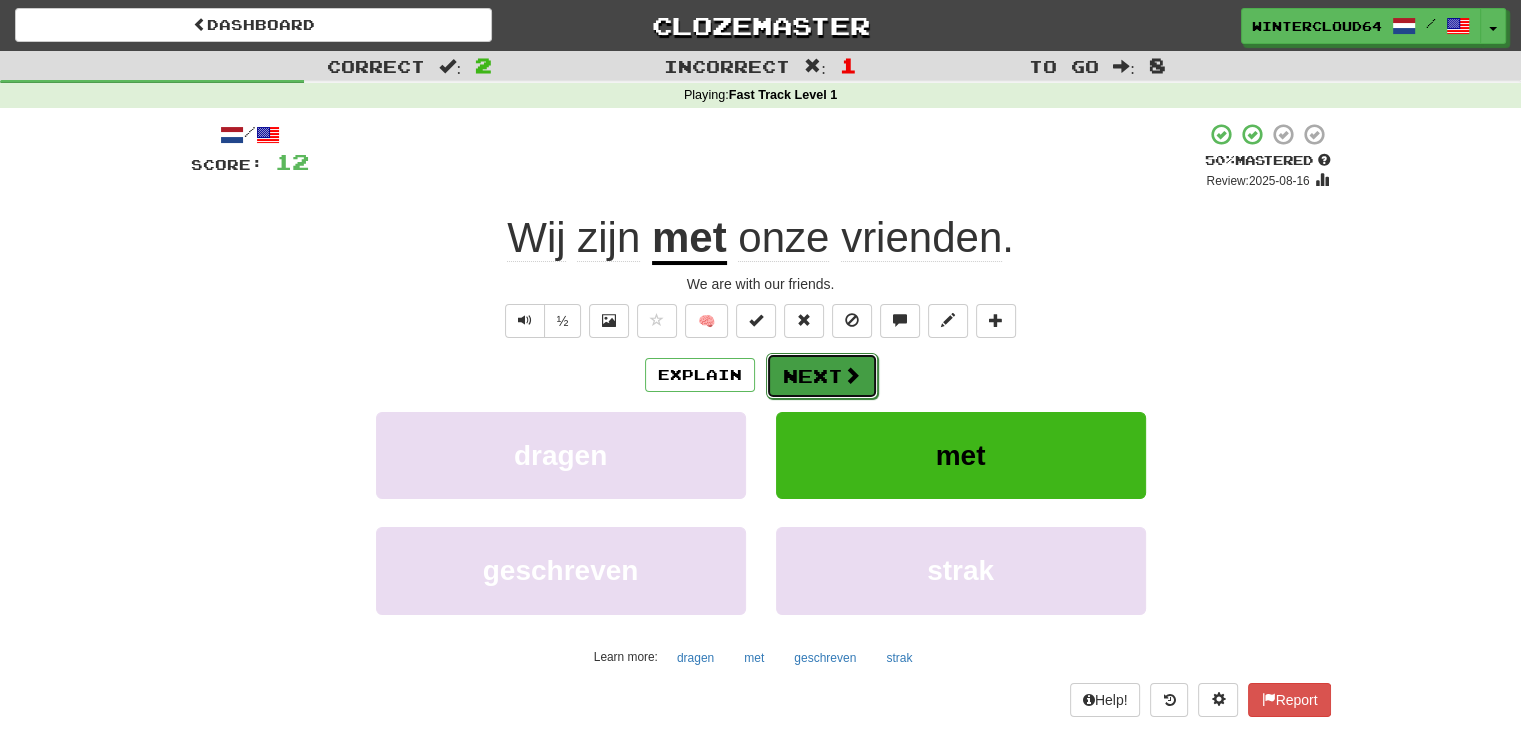click on "Next" at bounding box center [822, 376] 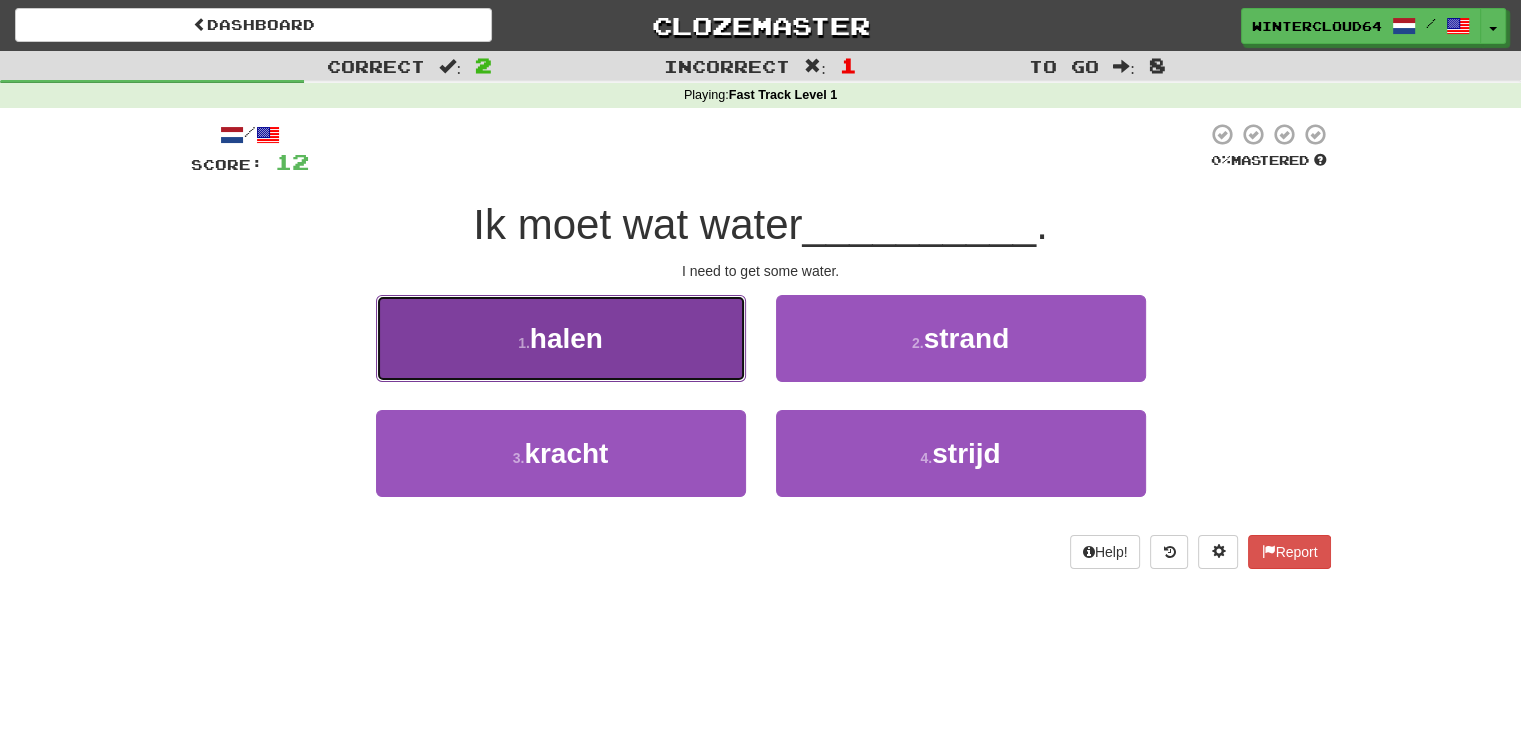 click on "1 .  halen" at bounding box center [561, 338] 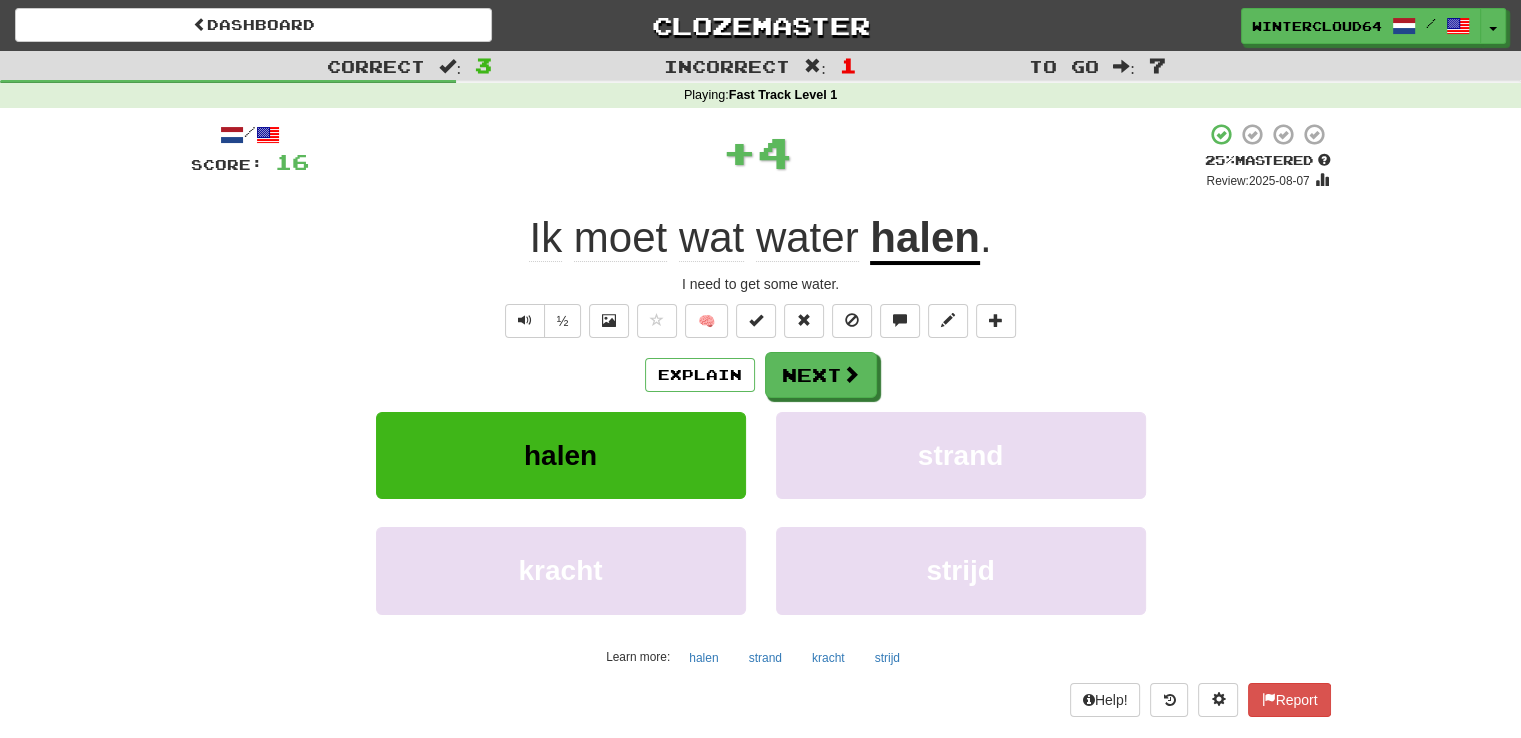 click on "halen" at bounding box center (925, 239) 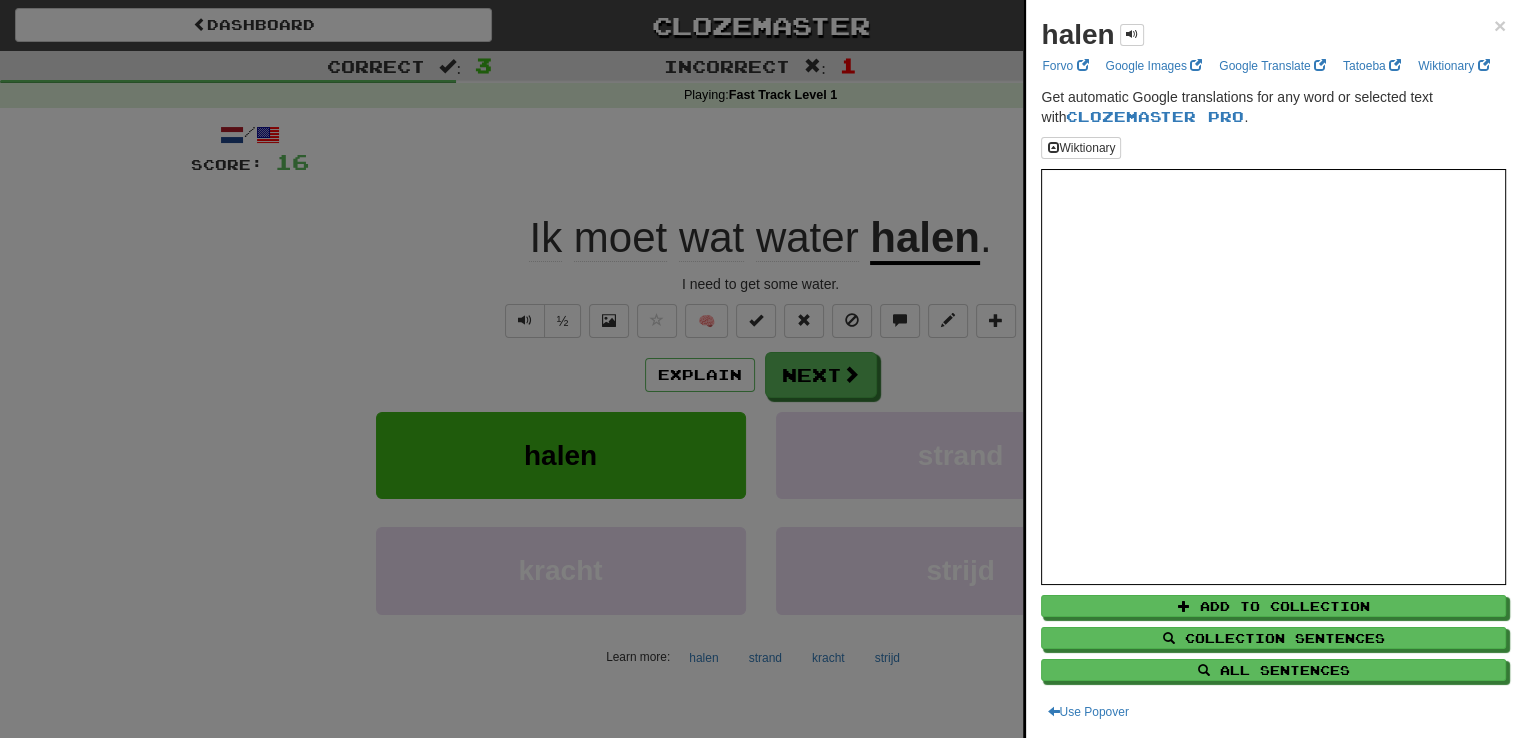 click at bounding box center [760, 369] 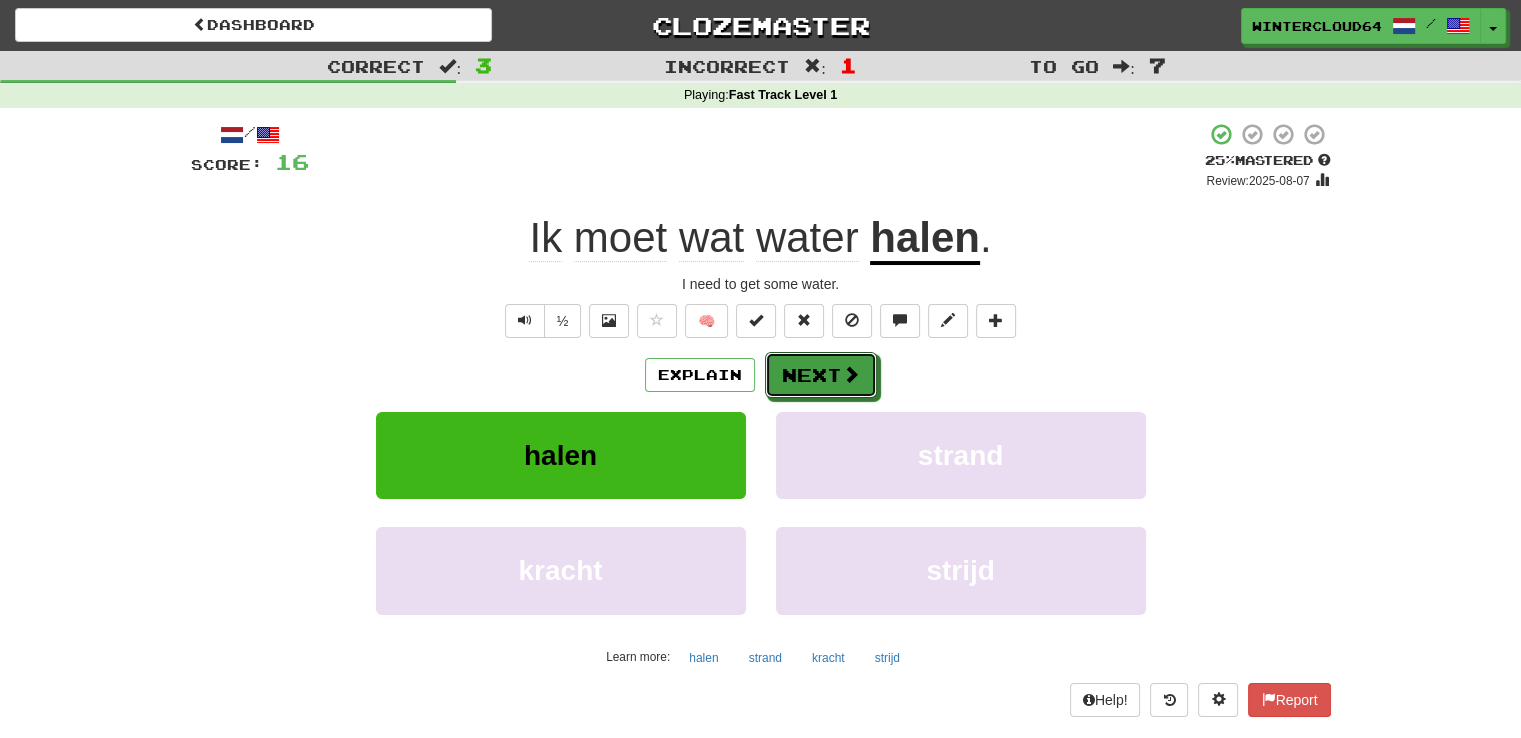 click on "Next" at bounding box center (821, 375) 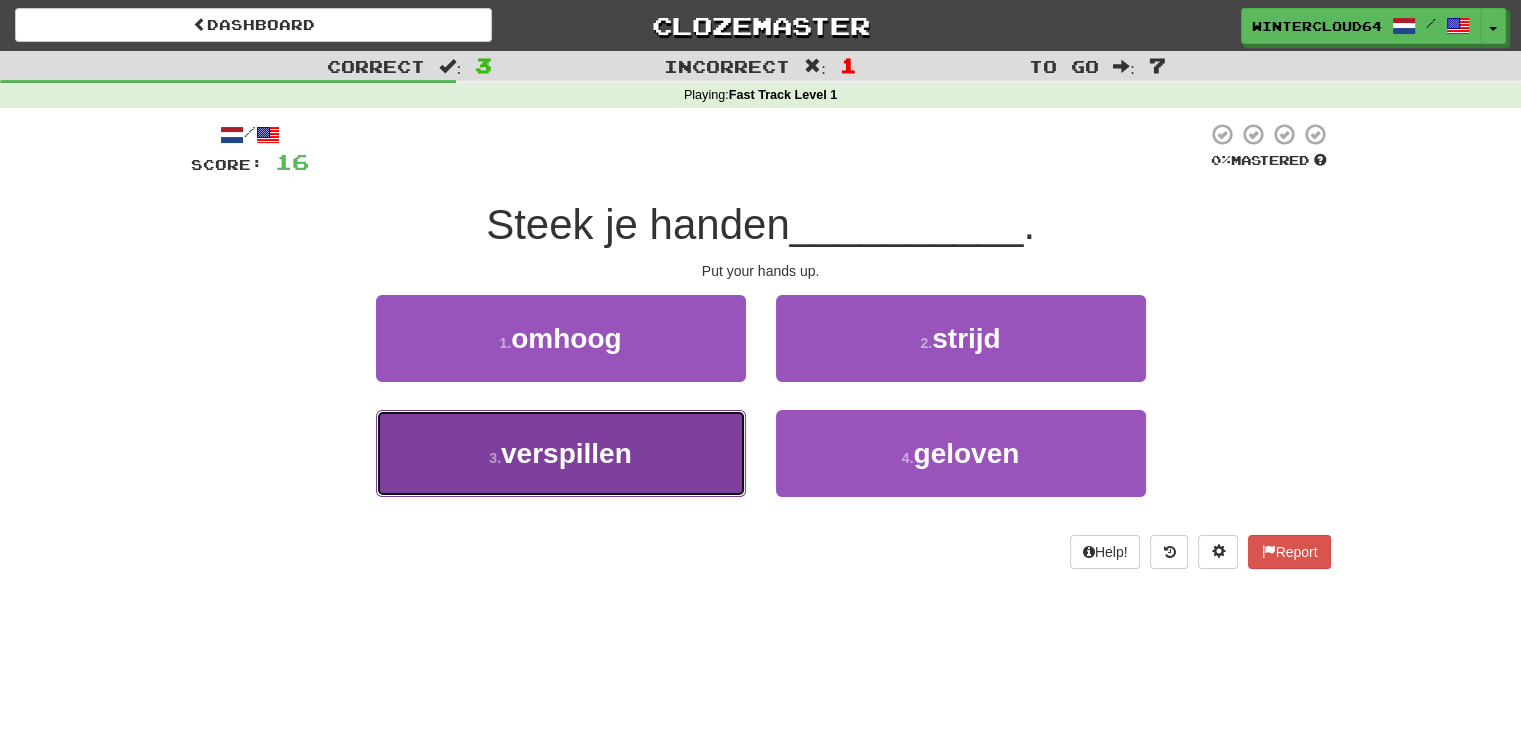click on "3 .  verspillen" at bounding box center [561, 453] 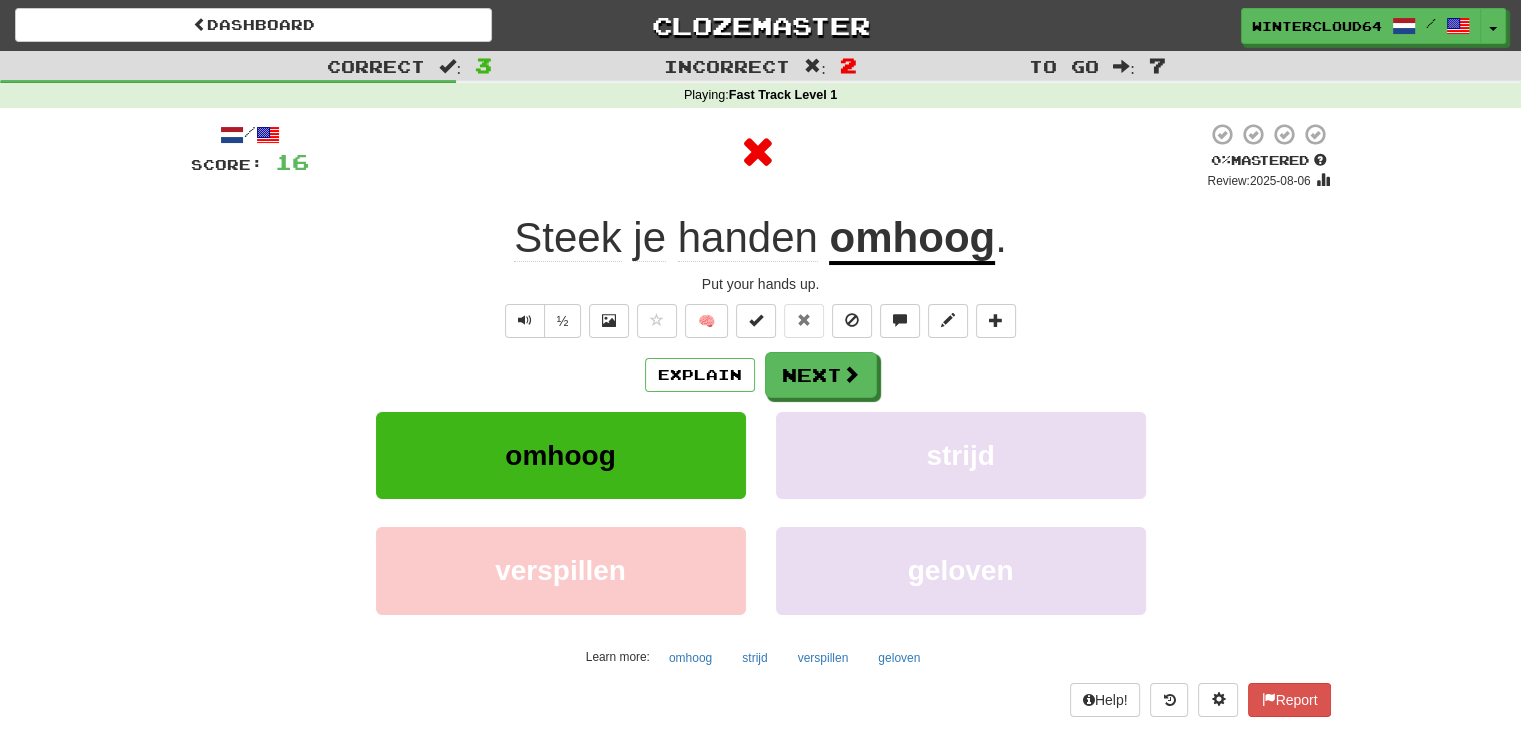 click on "omhoog" at bounding box center (912, 239) 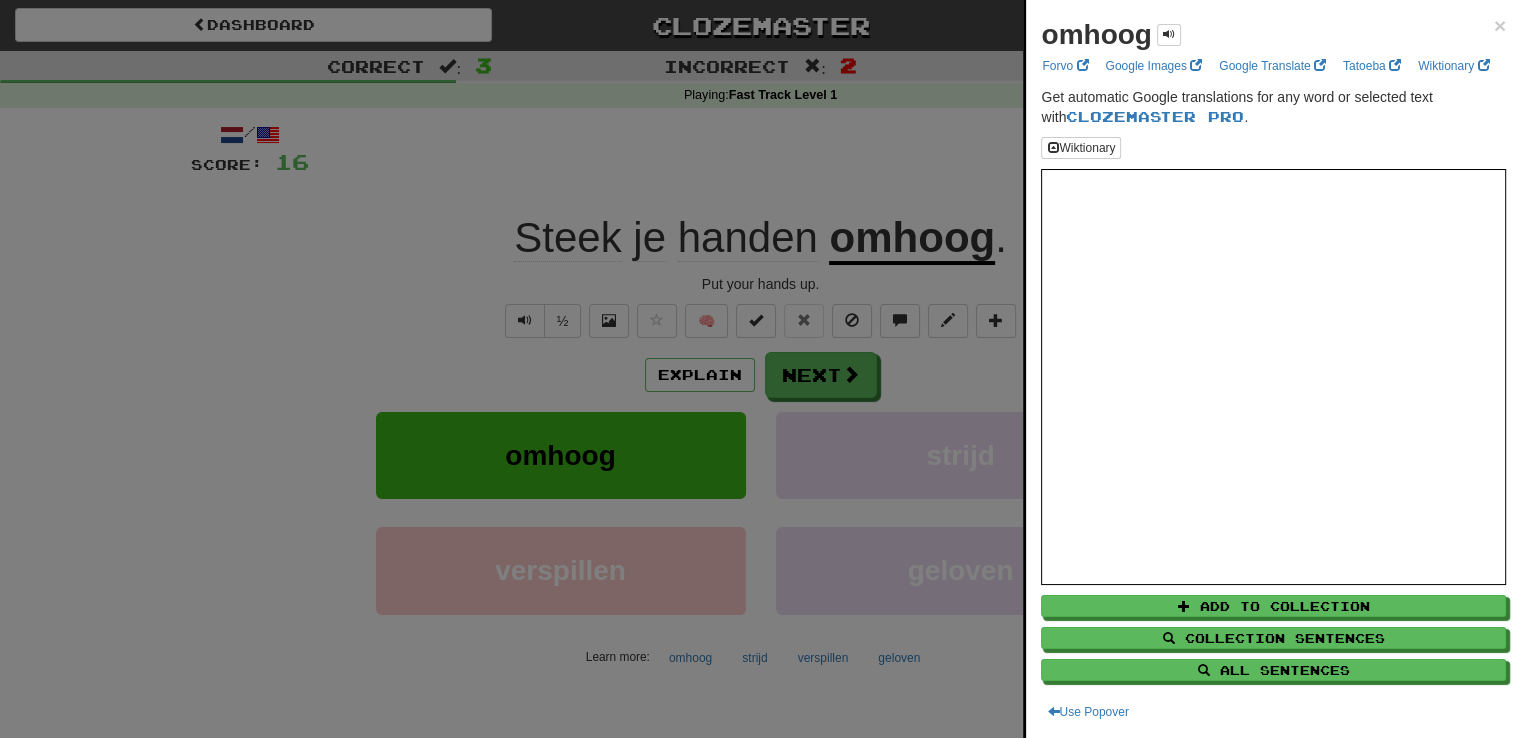 click at bounding box center (760, 369) 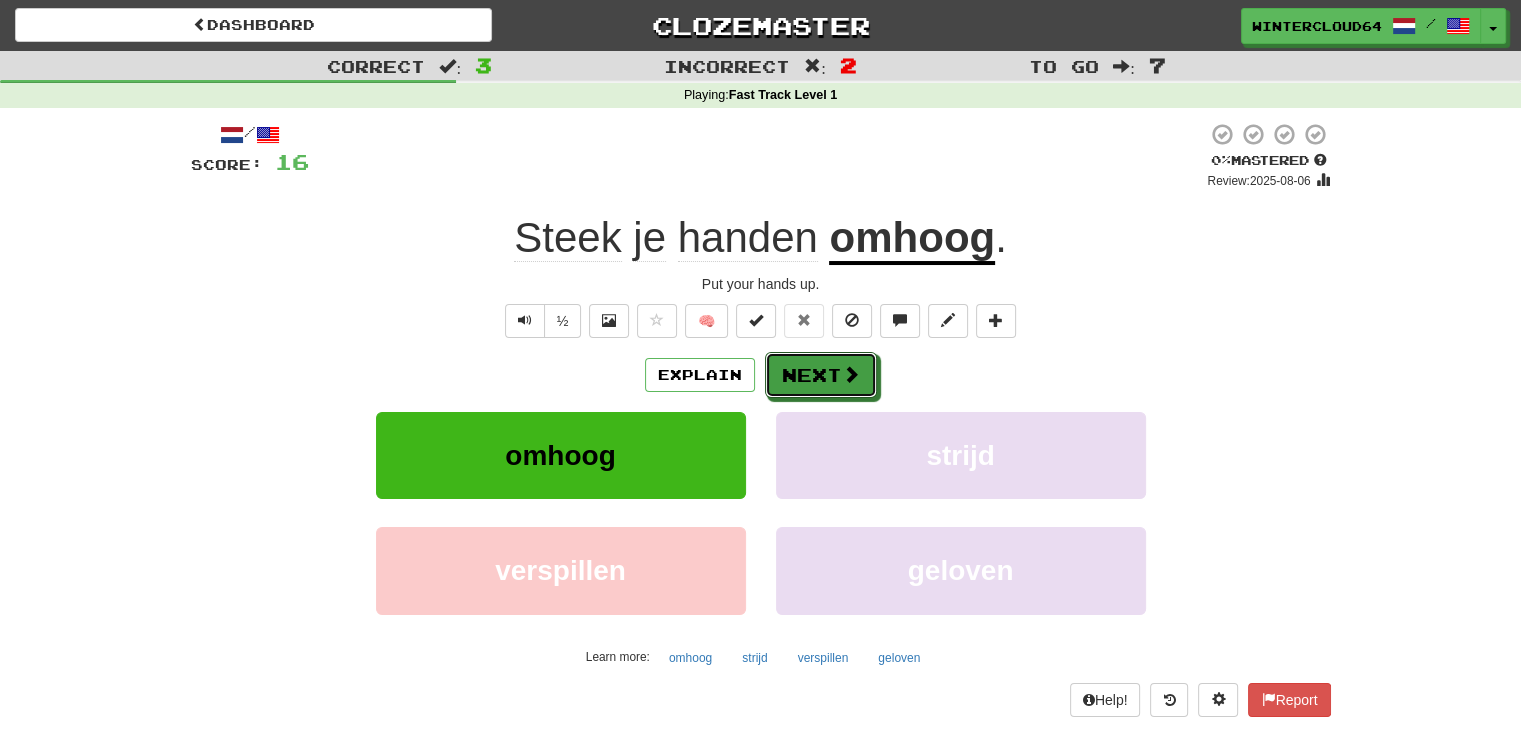 click on "Next" at bounding box center (821, 375) 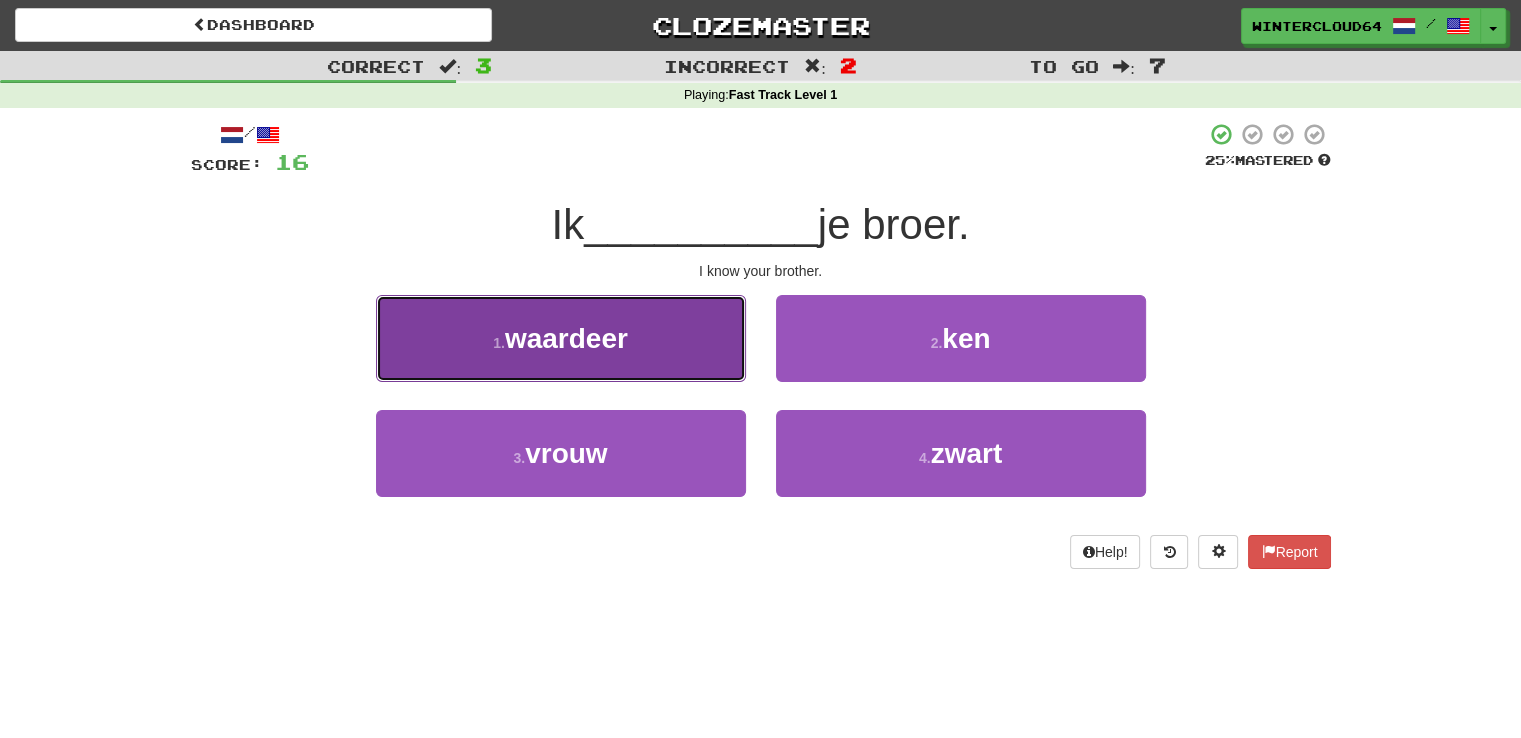 click on "waardeer" at bounding box center [566, 338] 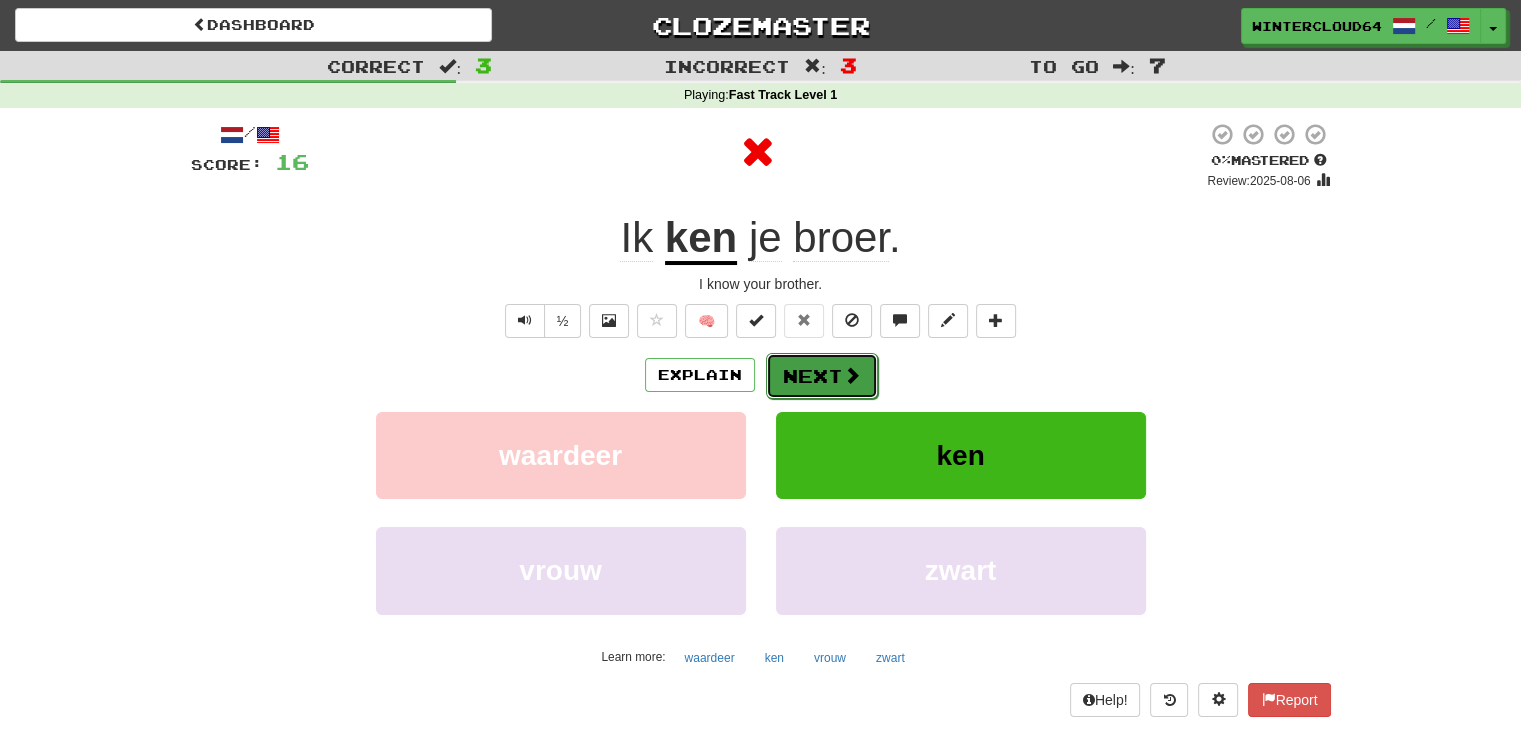 click at bounding box center [852, 375] 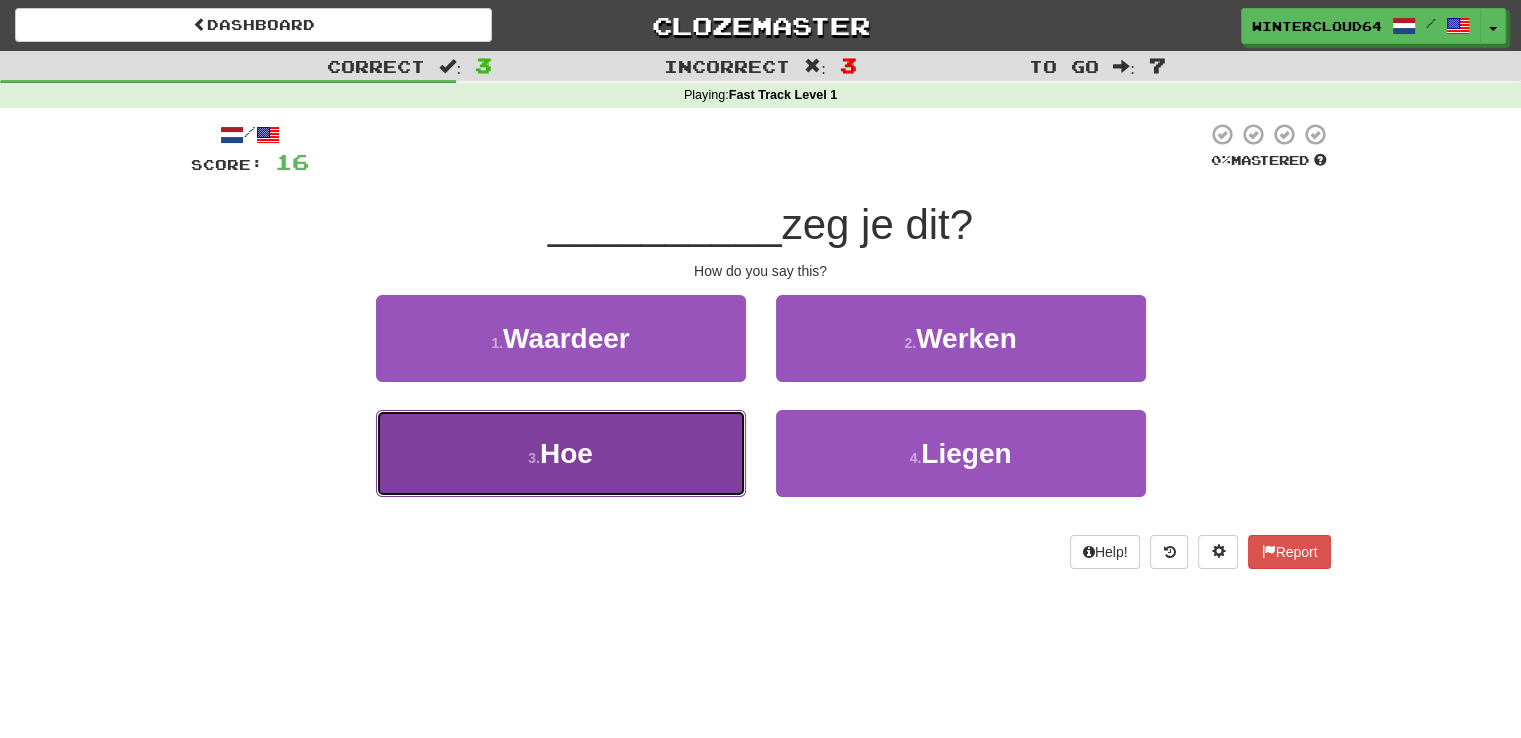 click on "Hoe" at bounding box center [566, 453] 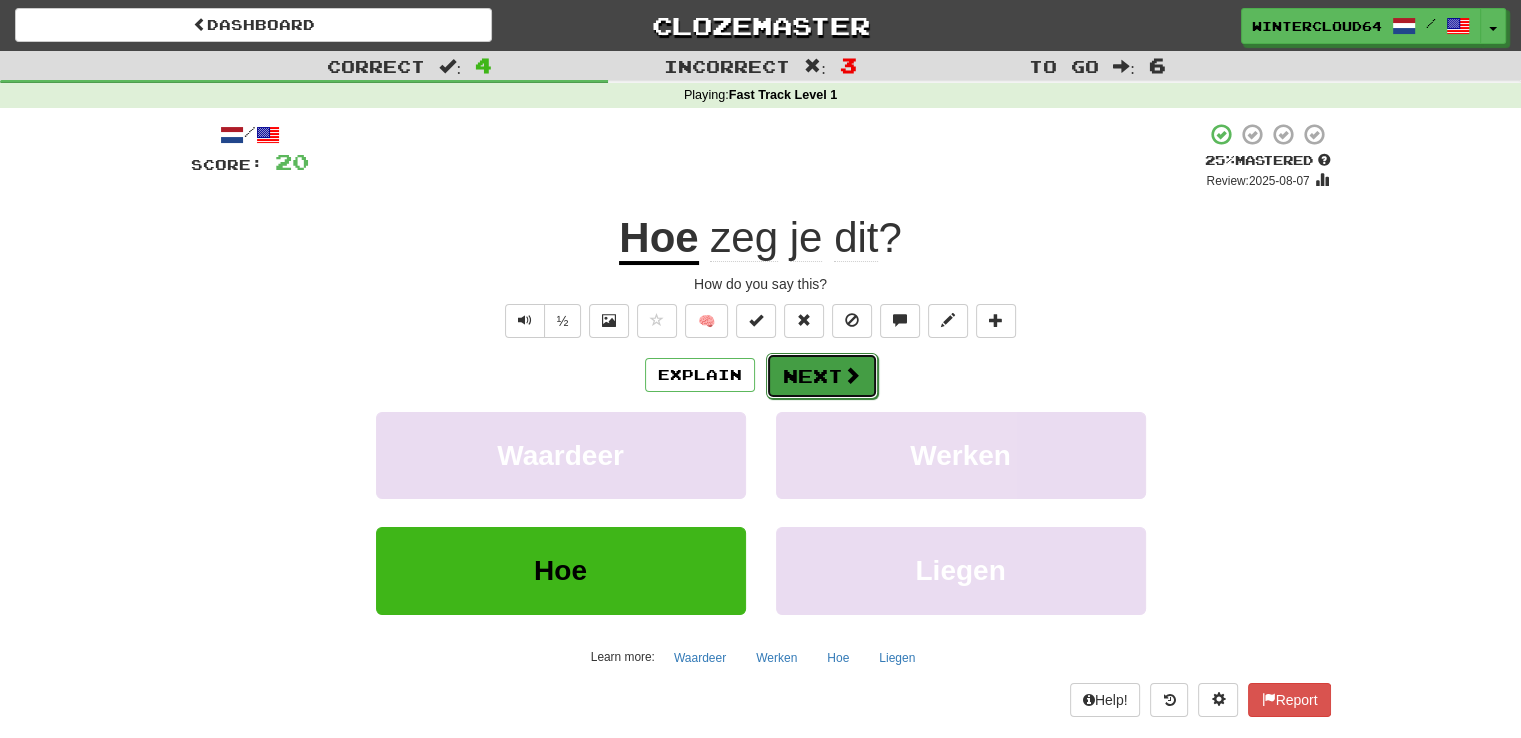 click on "Next" at bounding box center (822, 376) 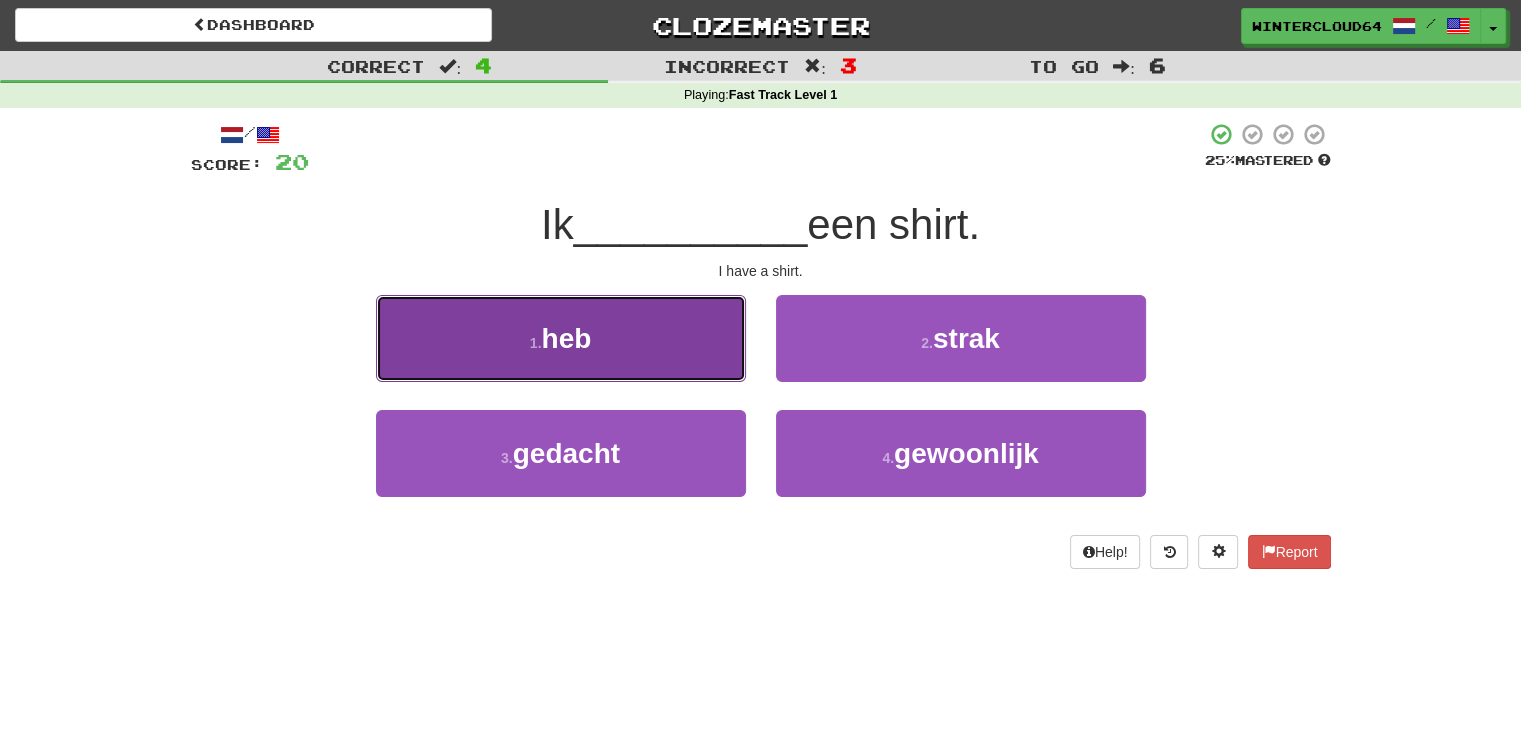 click on "1 .  heb" at bounding box center [561, 338] 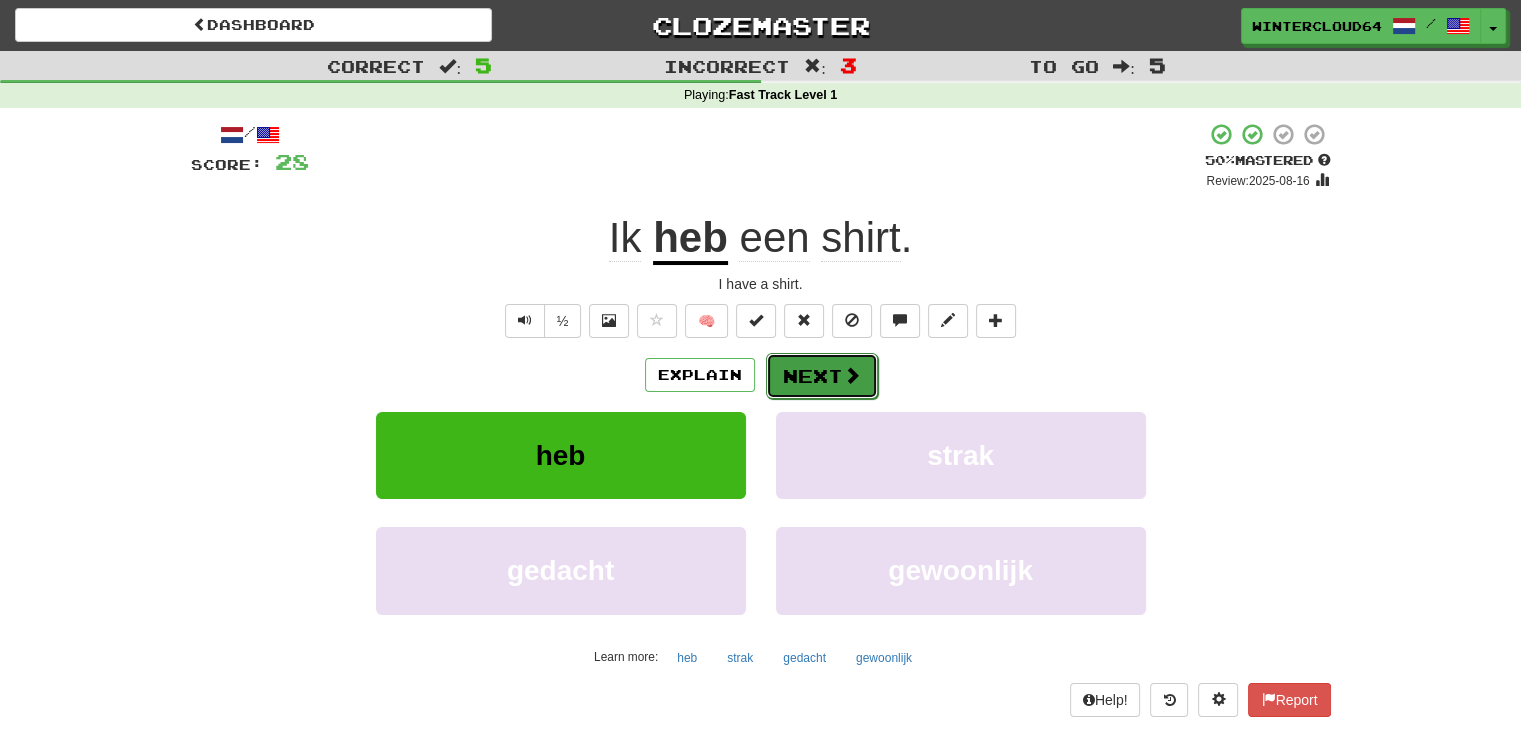 click on "Next" at bounding box center (822, 376) 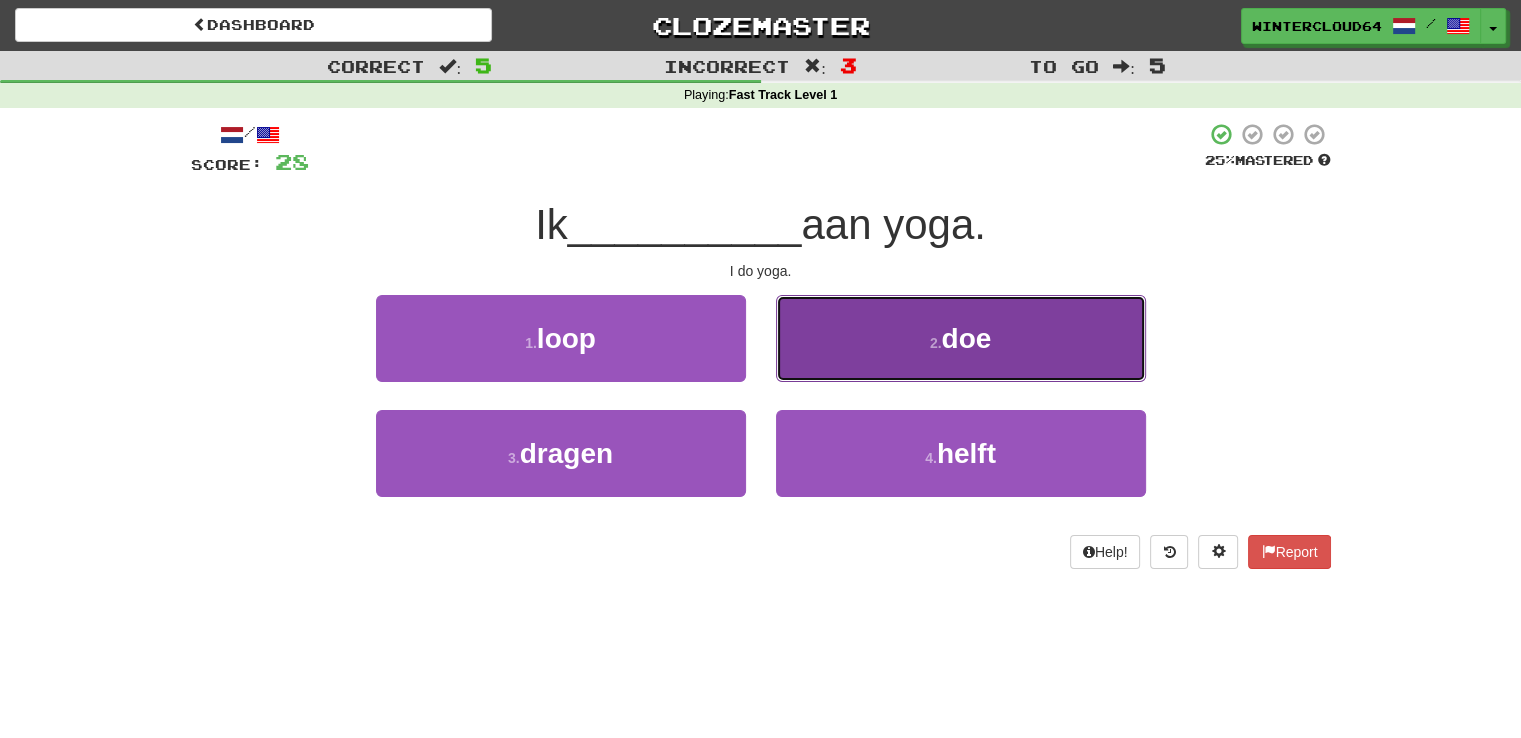 click on "2 .  doe" at bounding box center (961, 338) 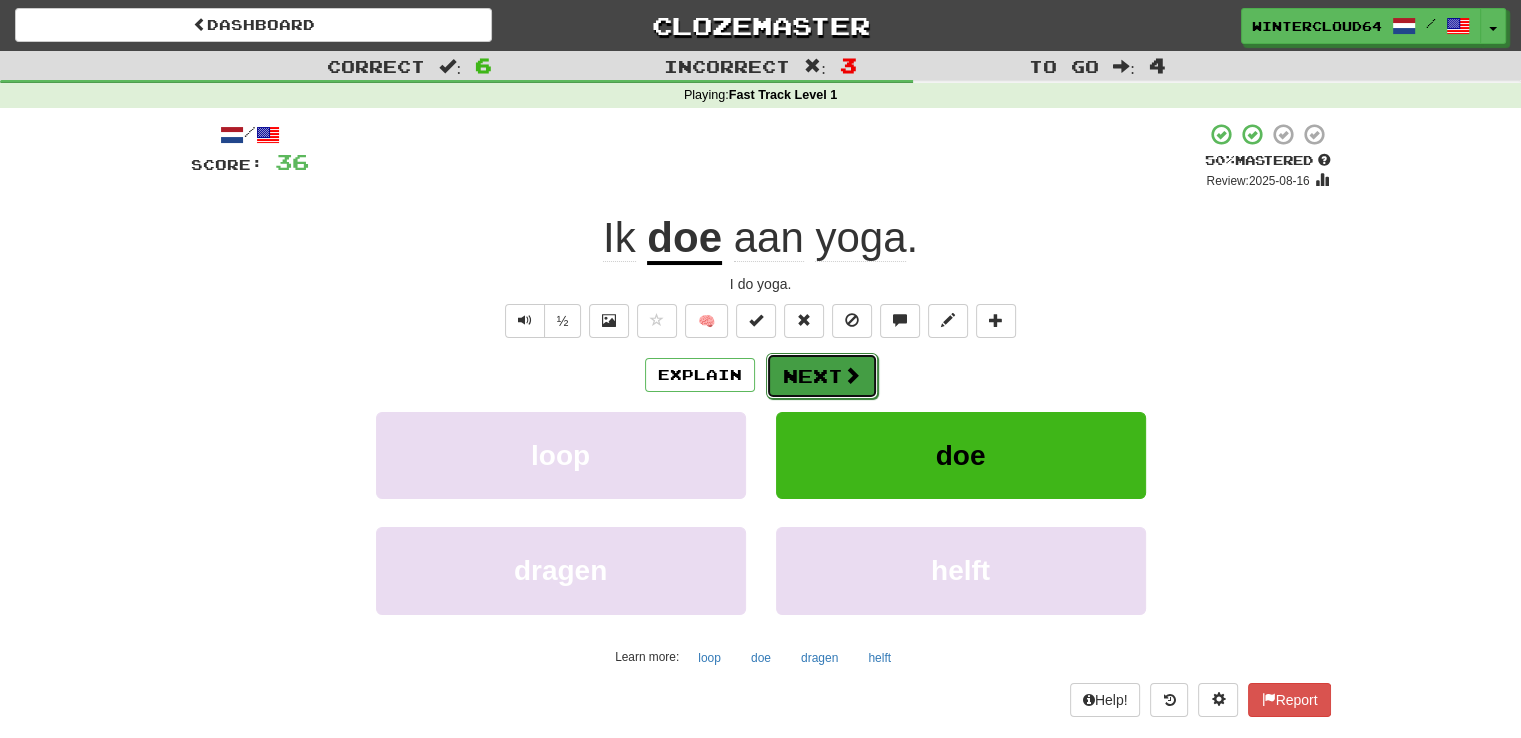 click on "Next" at bounding box center (822, 376) 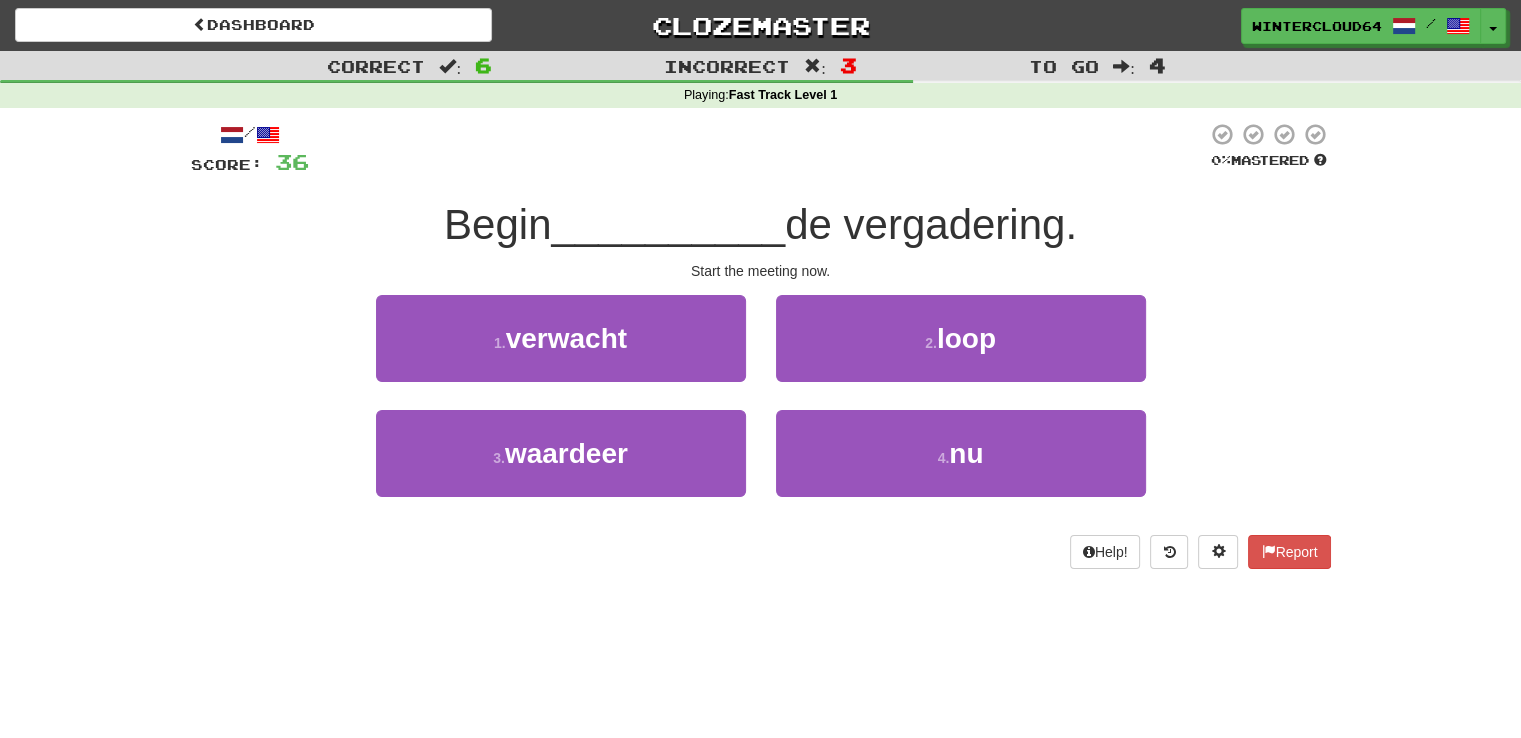 drag, startPoint x: 1469, startPoint y: 189, endPoint x: 1443, endPoint y: 113, distance: 80.32434 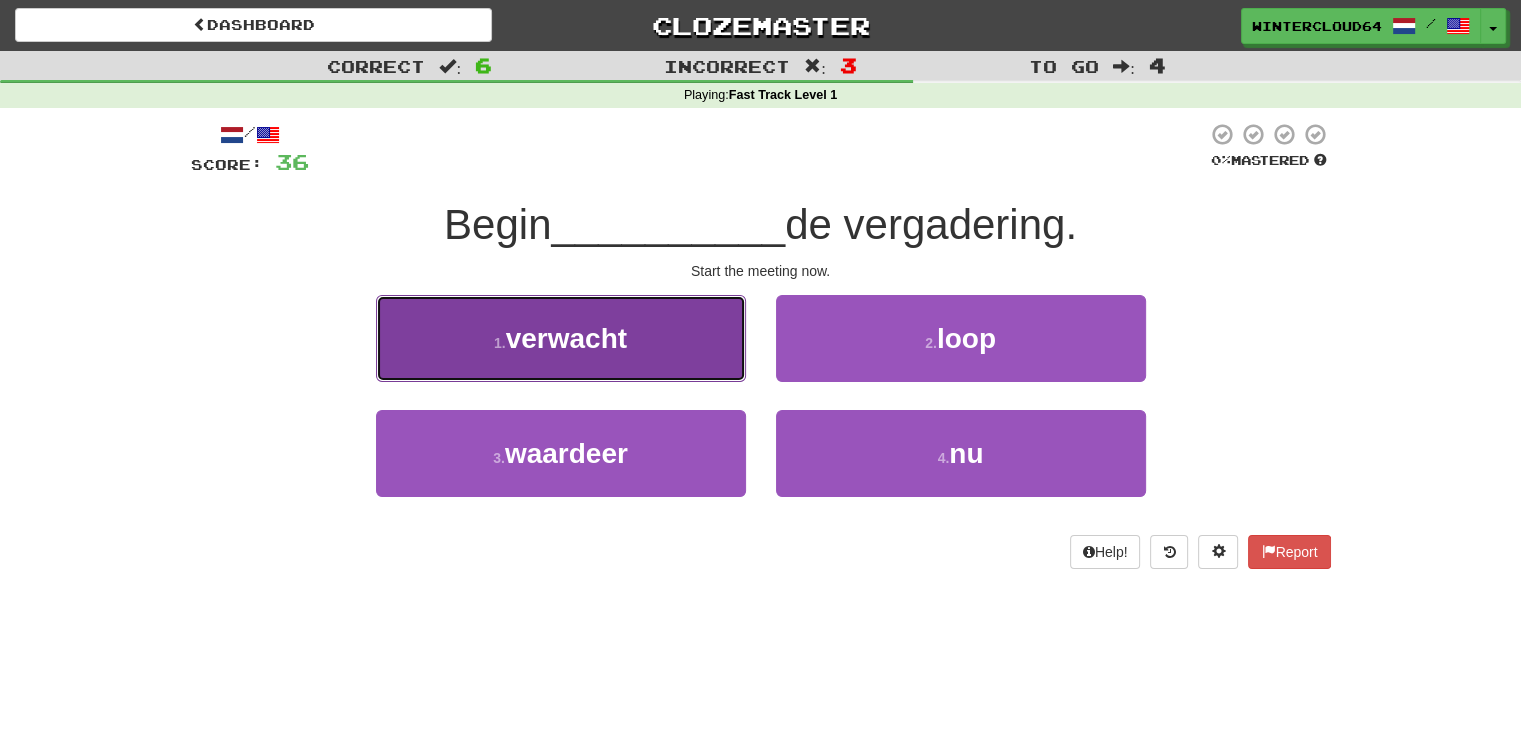 click on "1 .  verwacht" at bounding box center (561, 338) 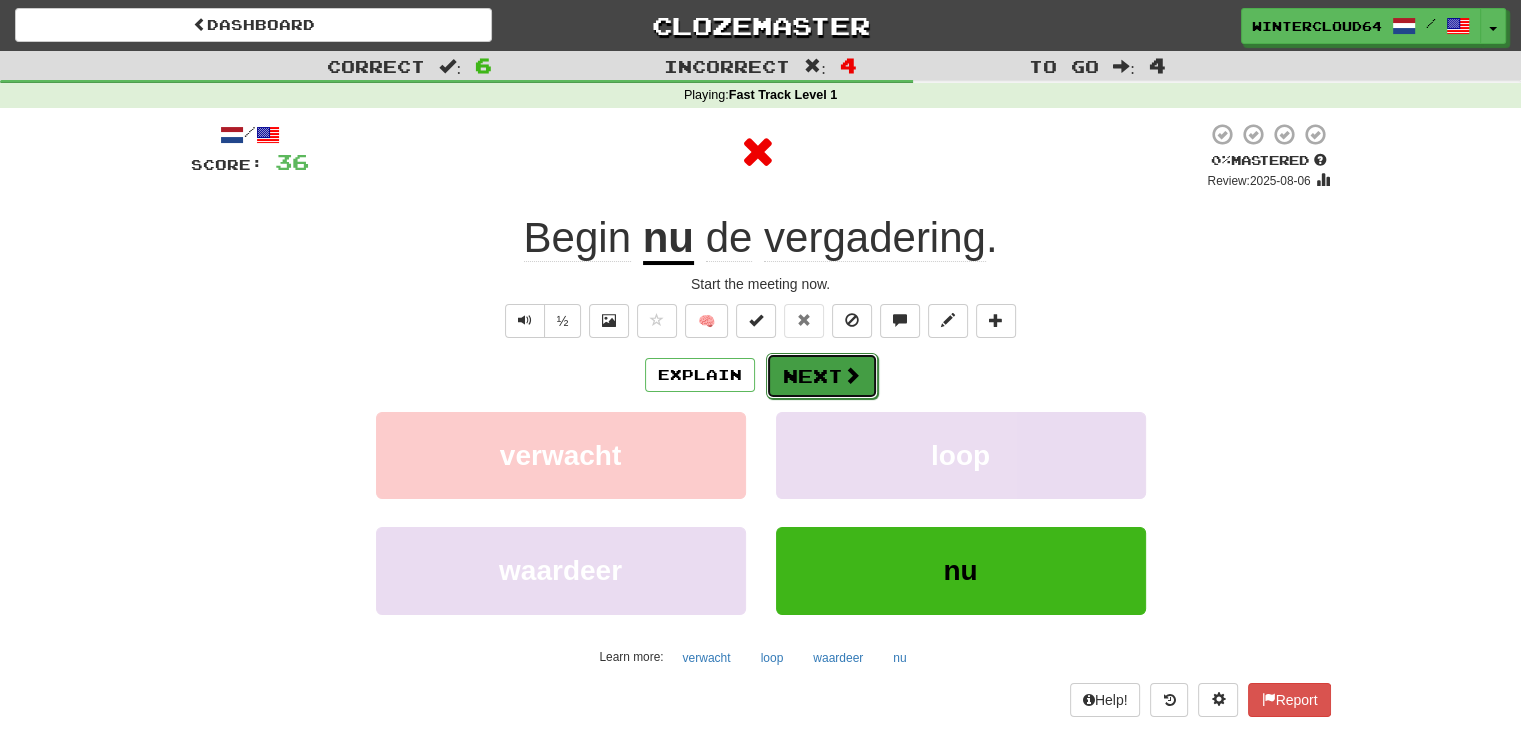 click at bounding box center [852, 375] 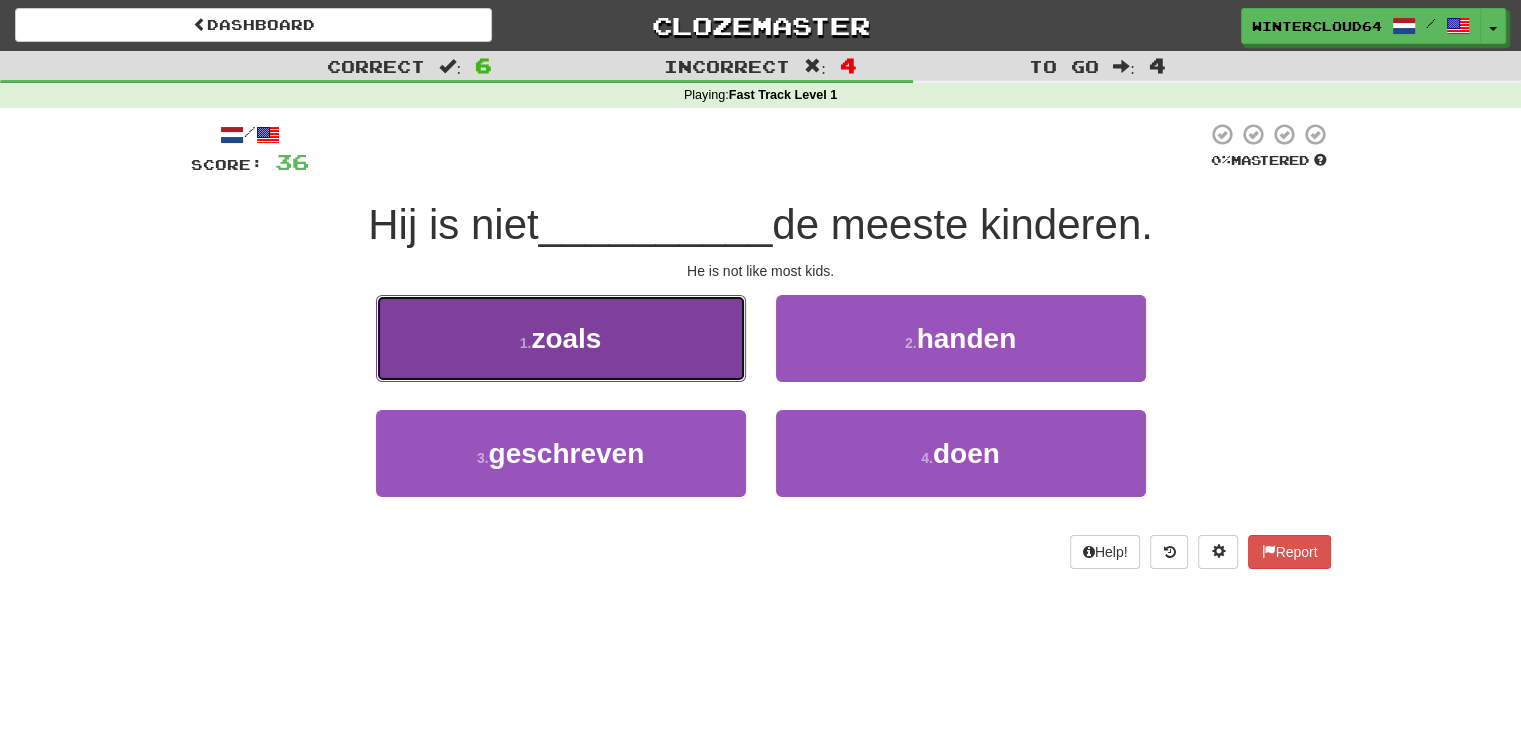 click on "1 .  zoals" at bounding box center [561, 338] 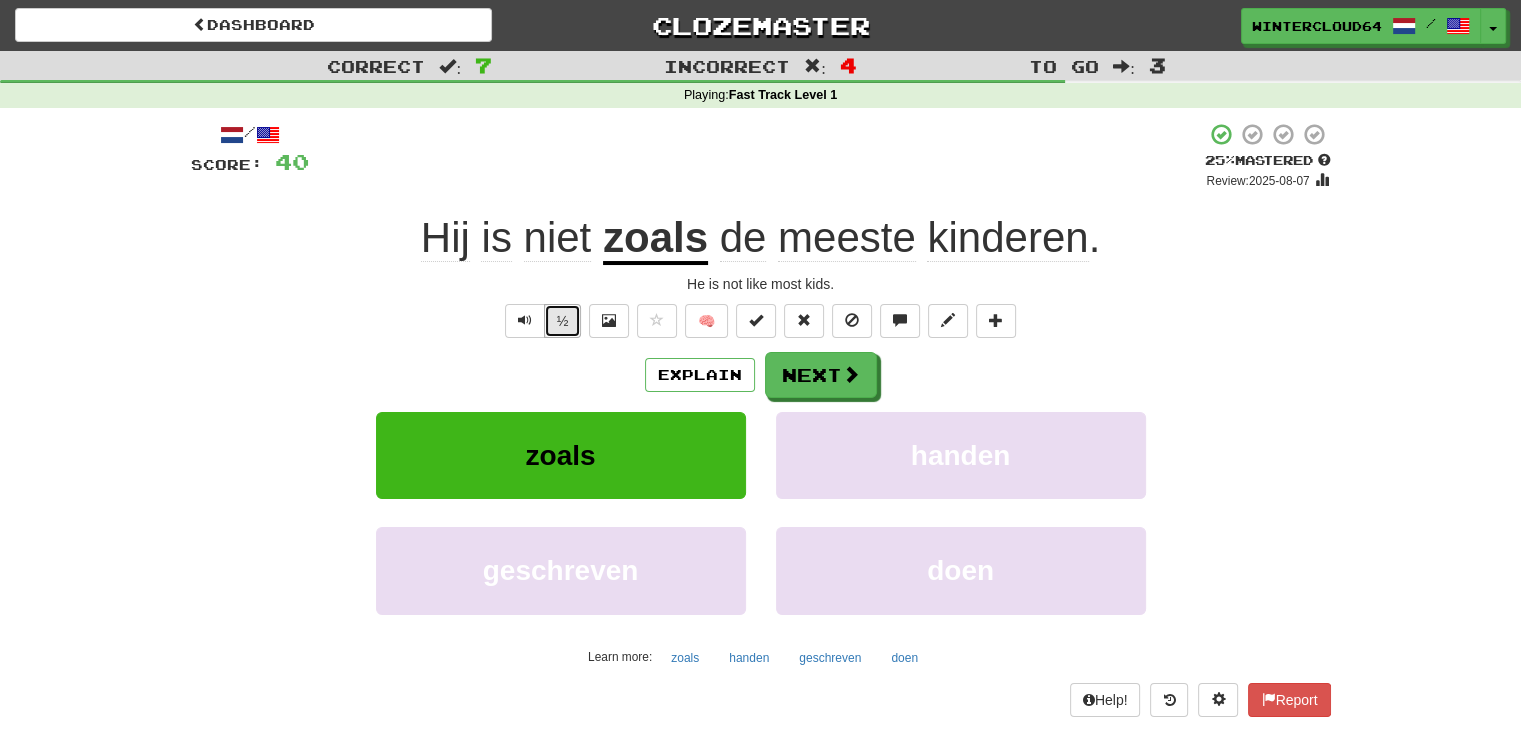 click on "½" at bounding box center [563, 321] 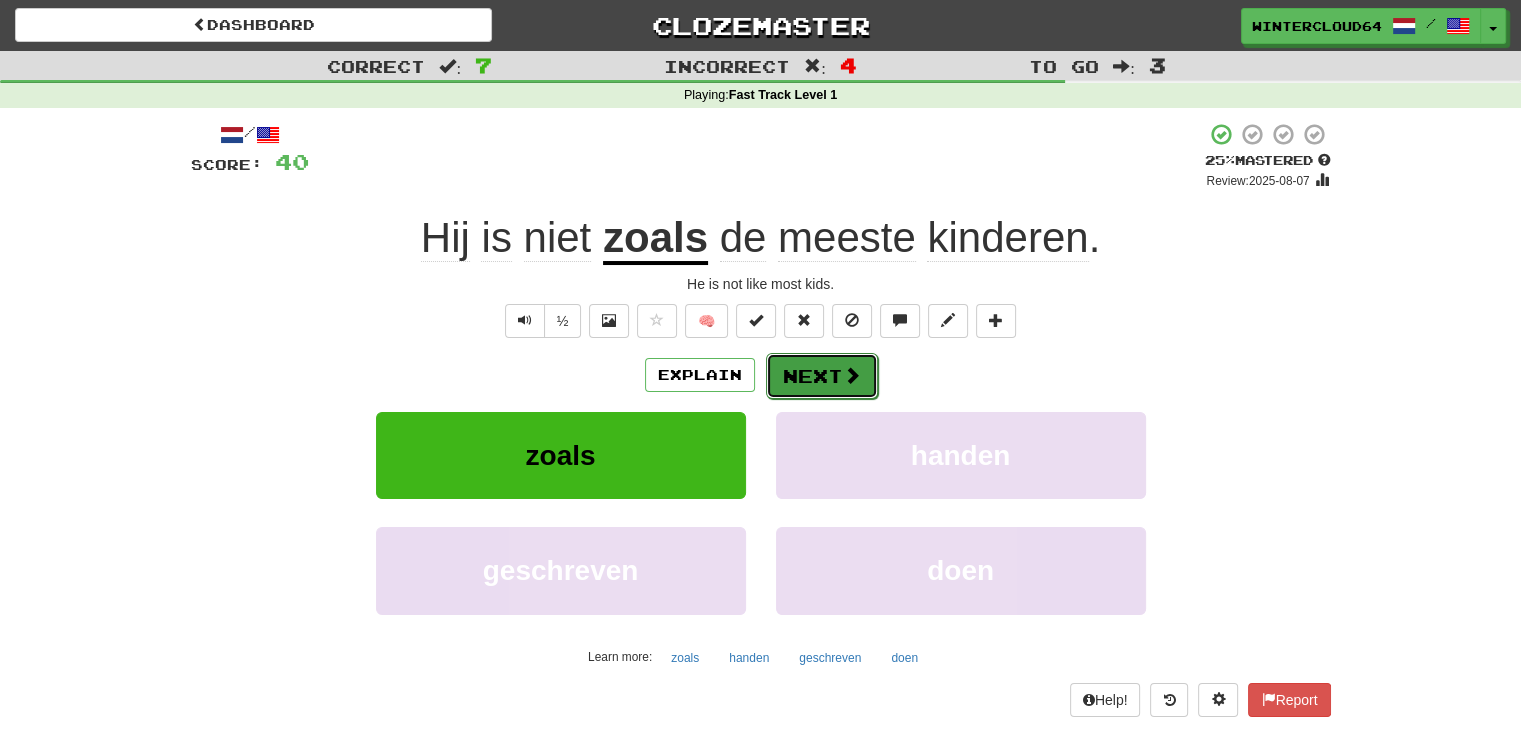 click on "Next" at bounding box center [822, 376] 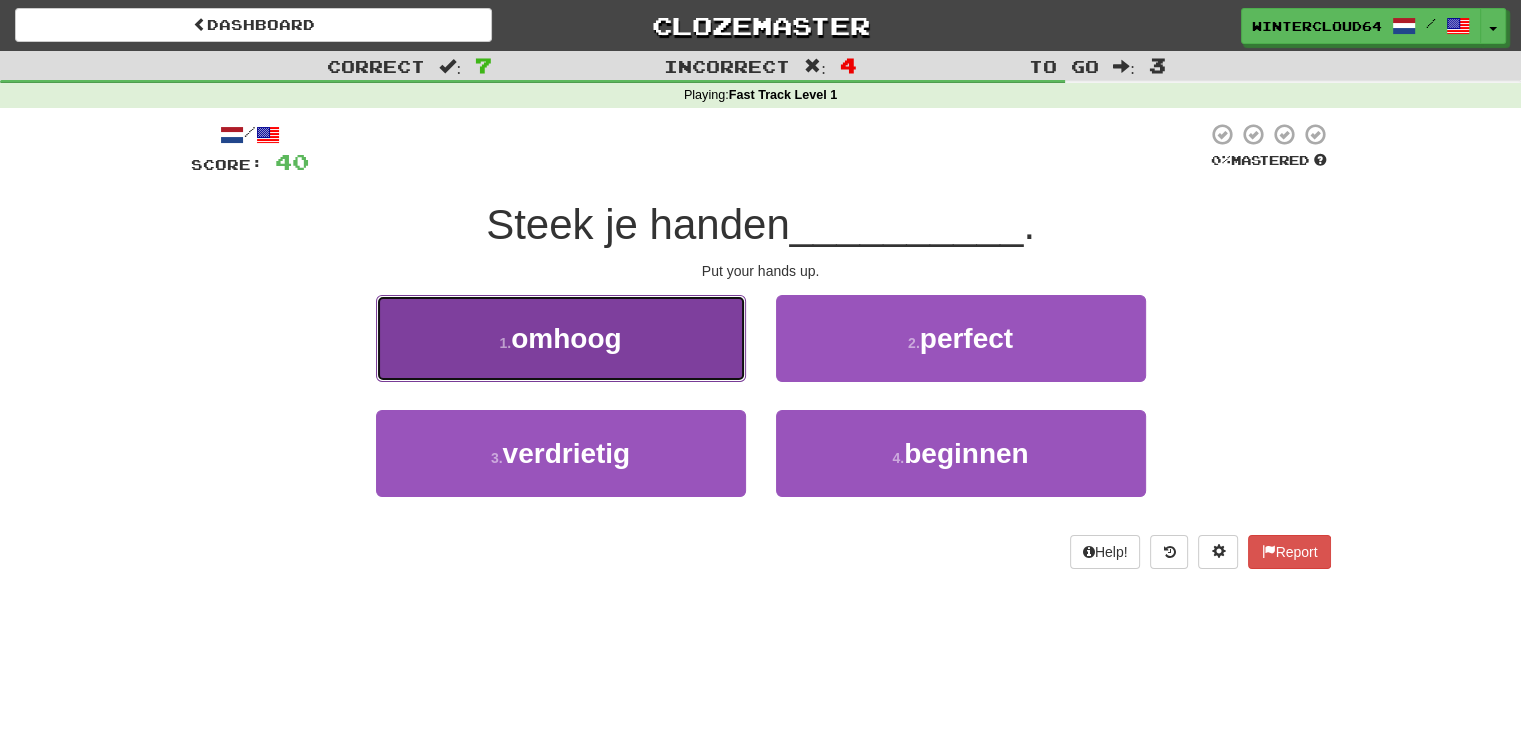 click on "omhoog" at bounding box center [566, 338] 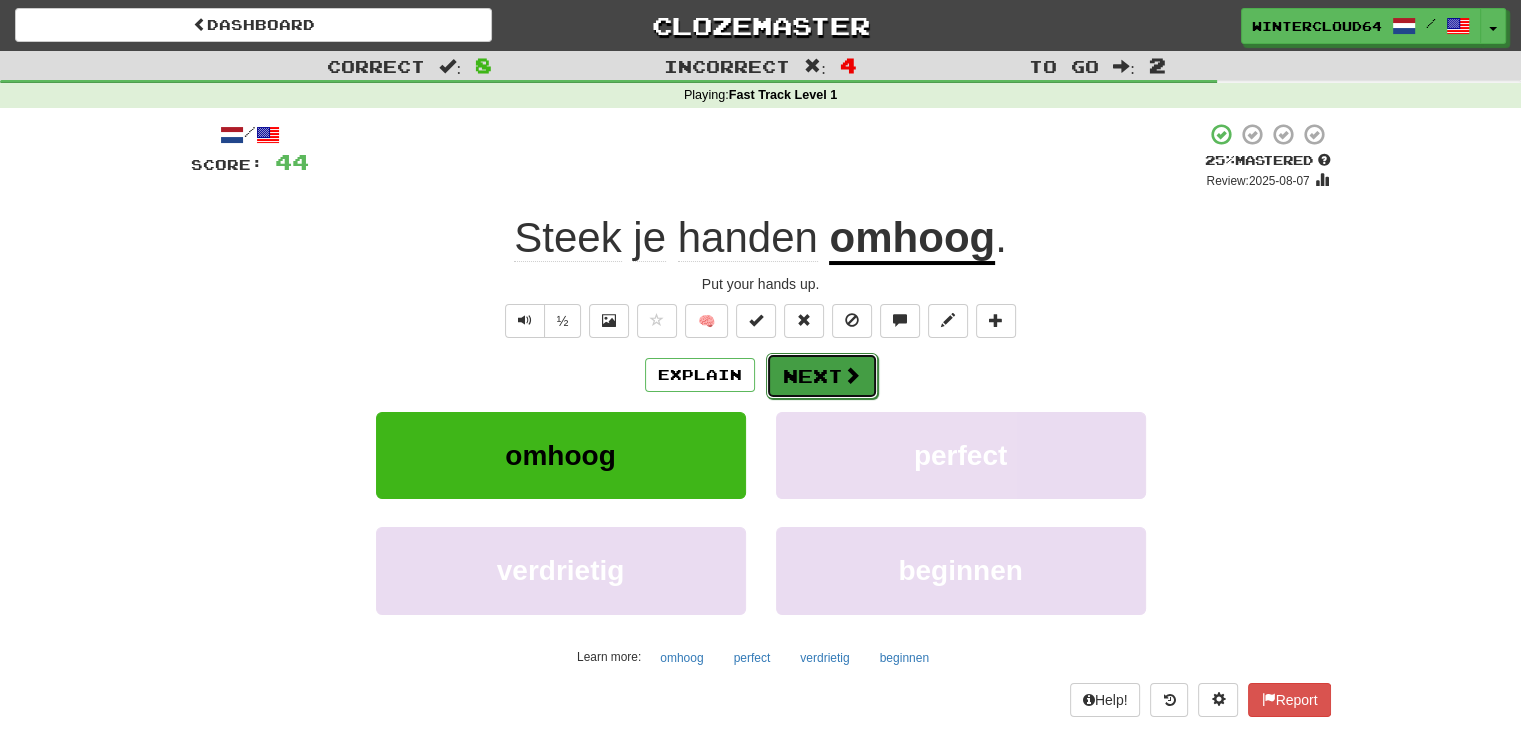 click on "Next" at bounding box center [822, 376] 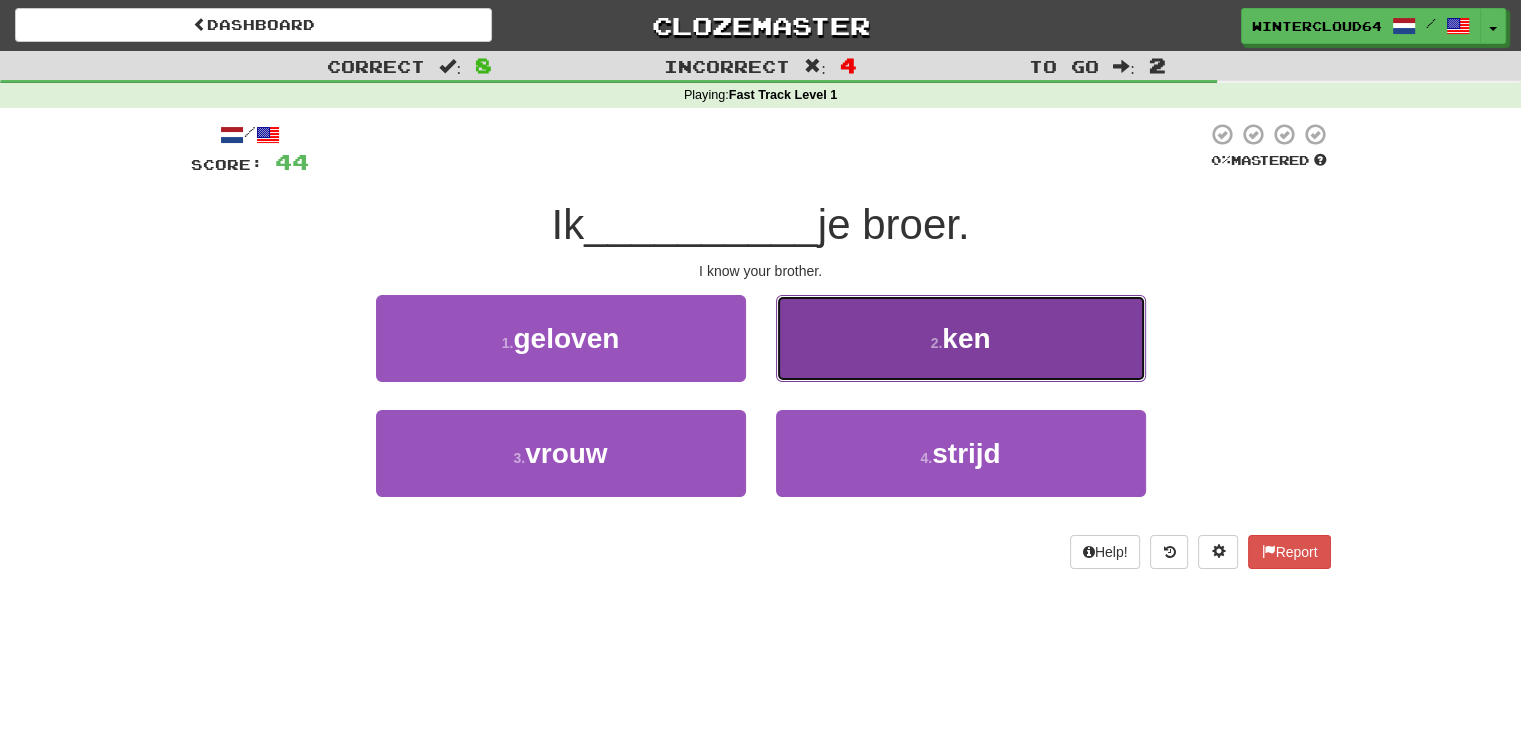 click on "2 .  ken" at bounding box center (961, 338) 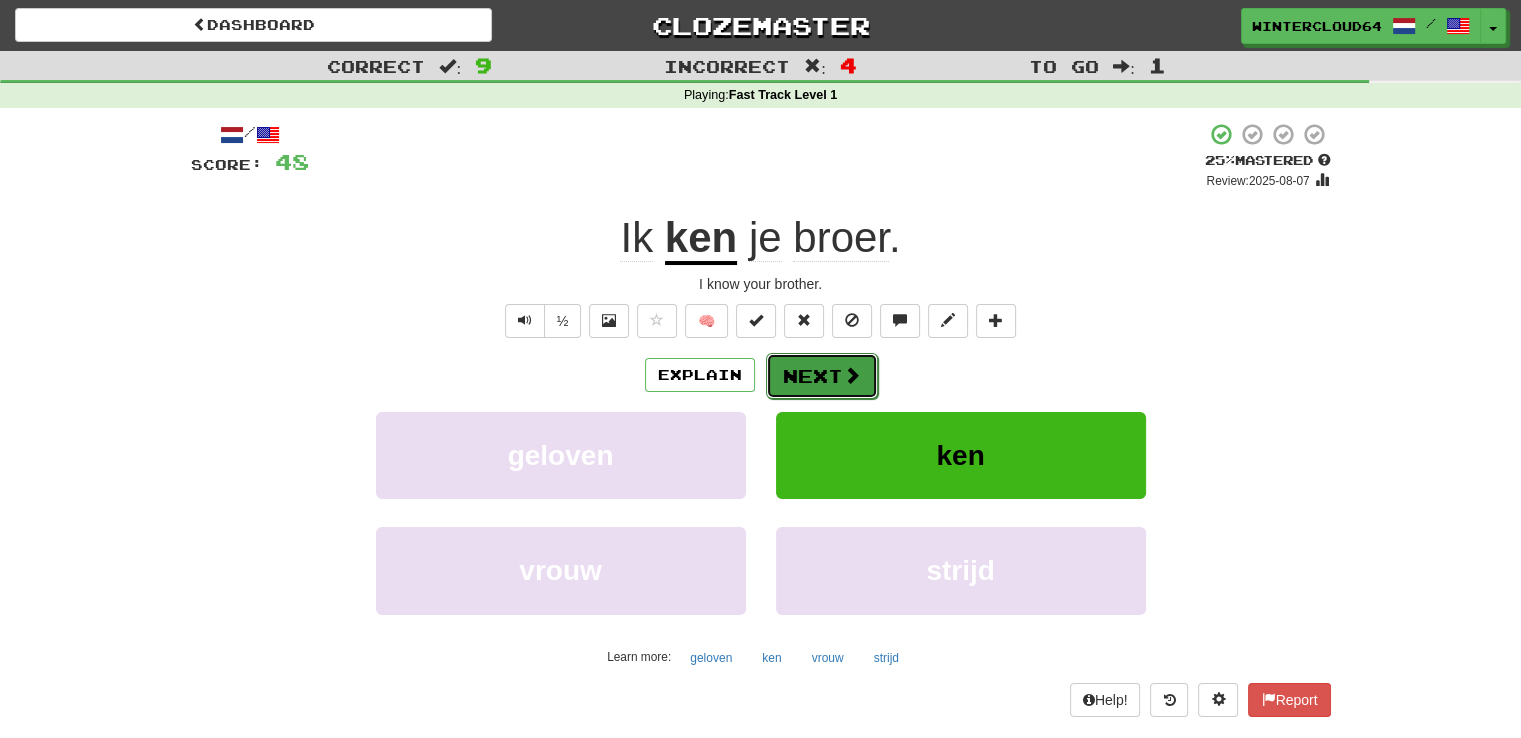click on "Next" at bounding box center [822, 376] 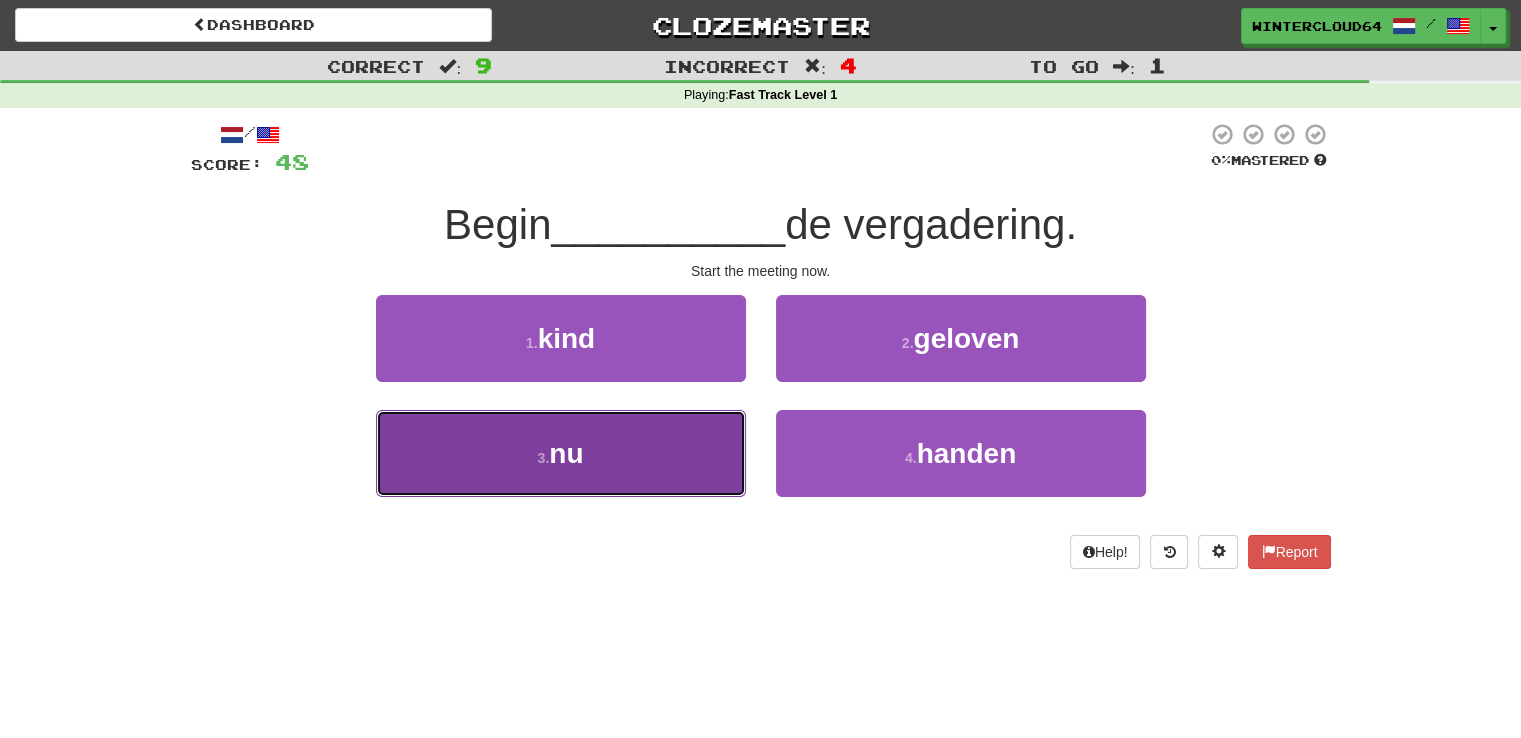 click on "3 .  nu" at bounding box center (561, 453) 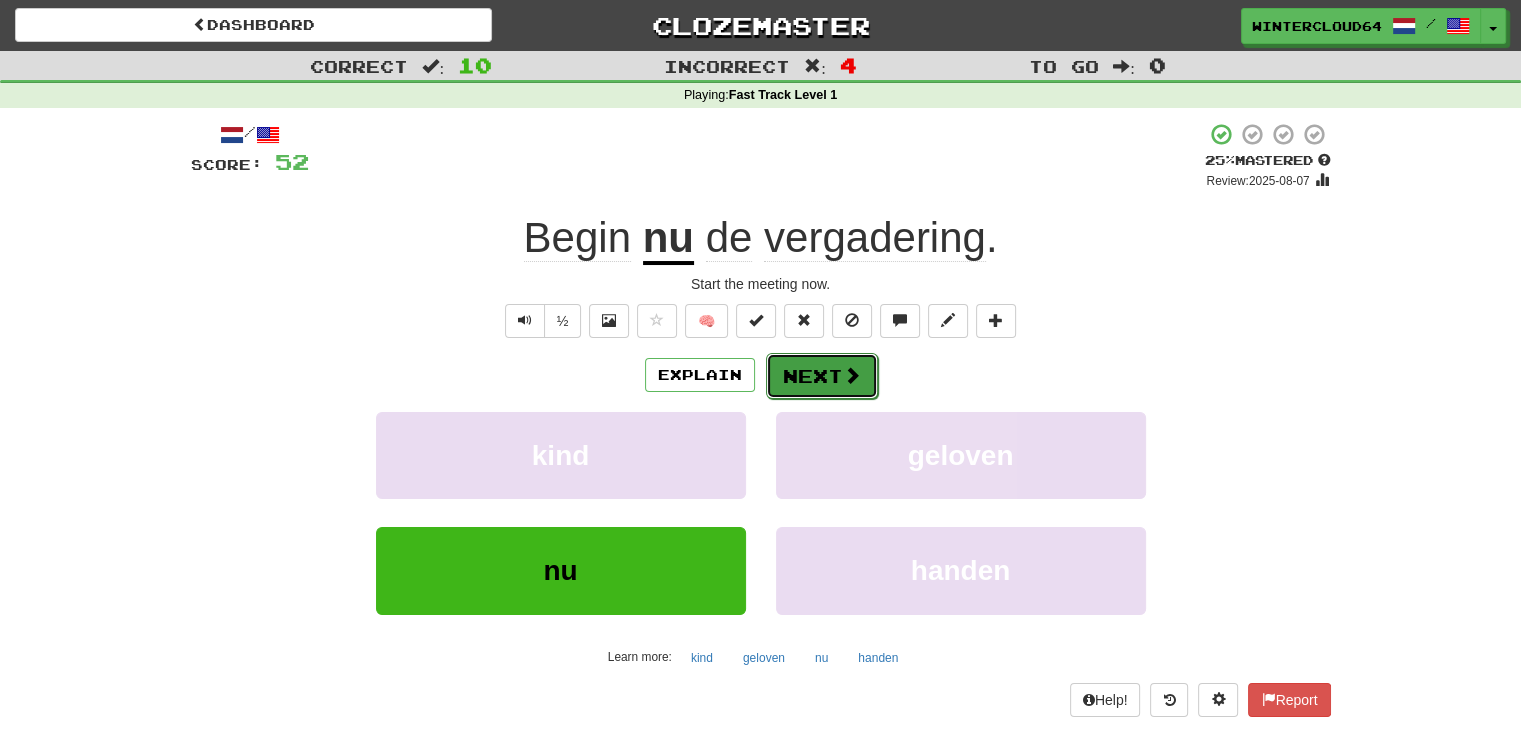 click on "Next" at bounding box center [822, 376] 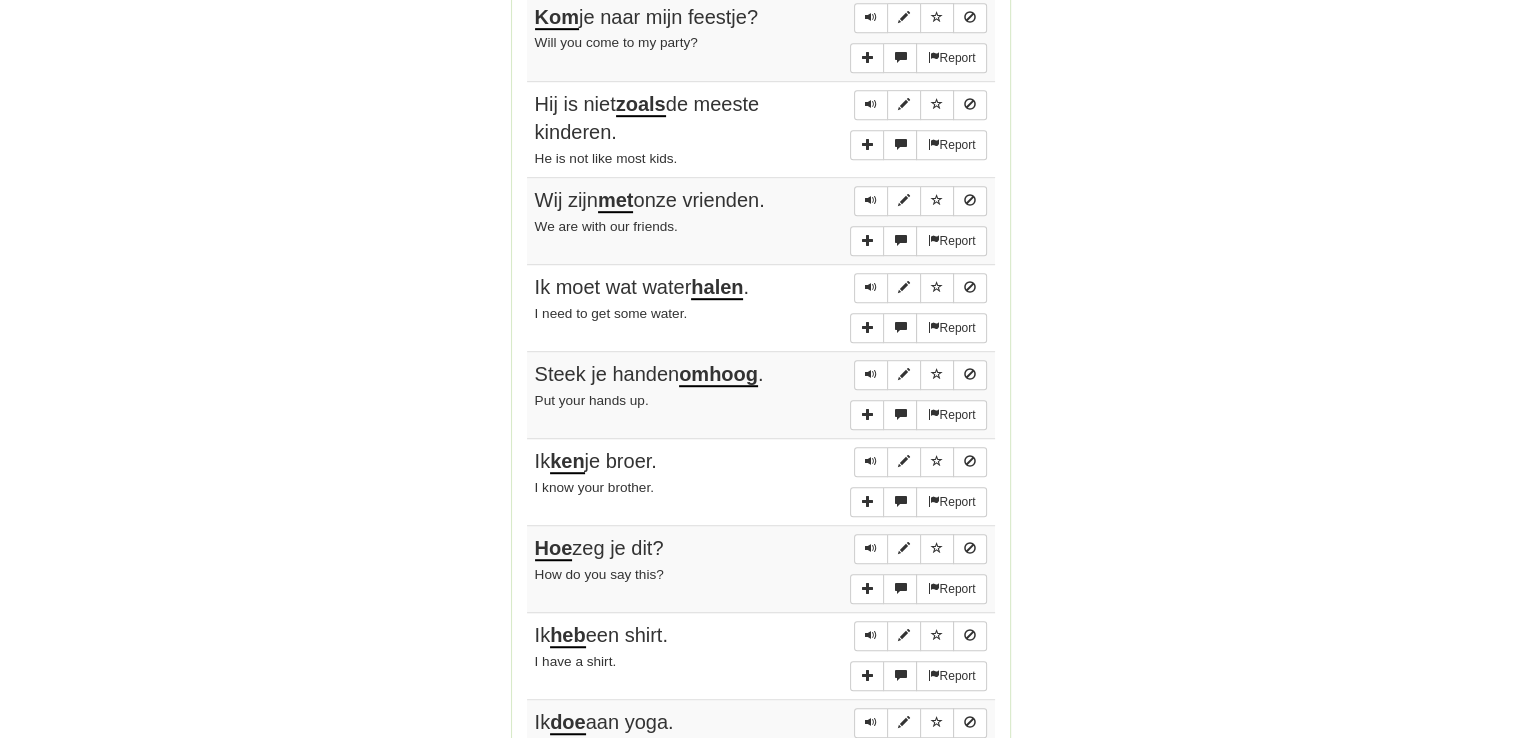 scroll, scrollTop: 1600, scrollLeft: 0, axis: vertical 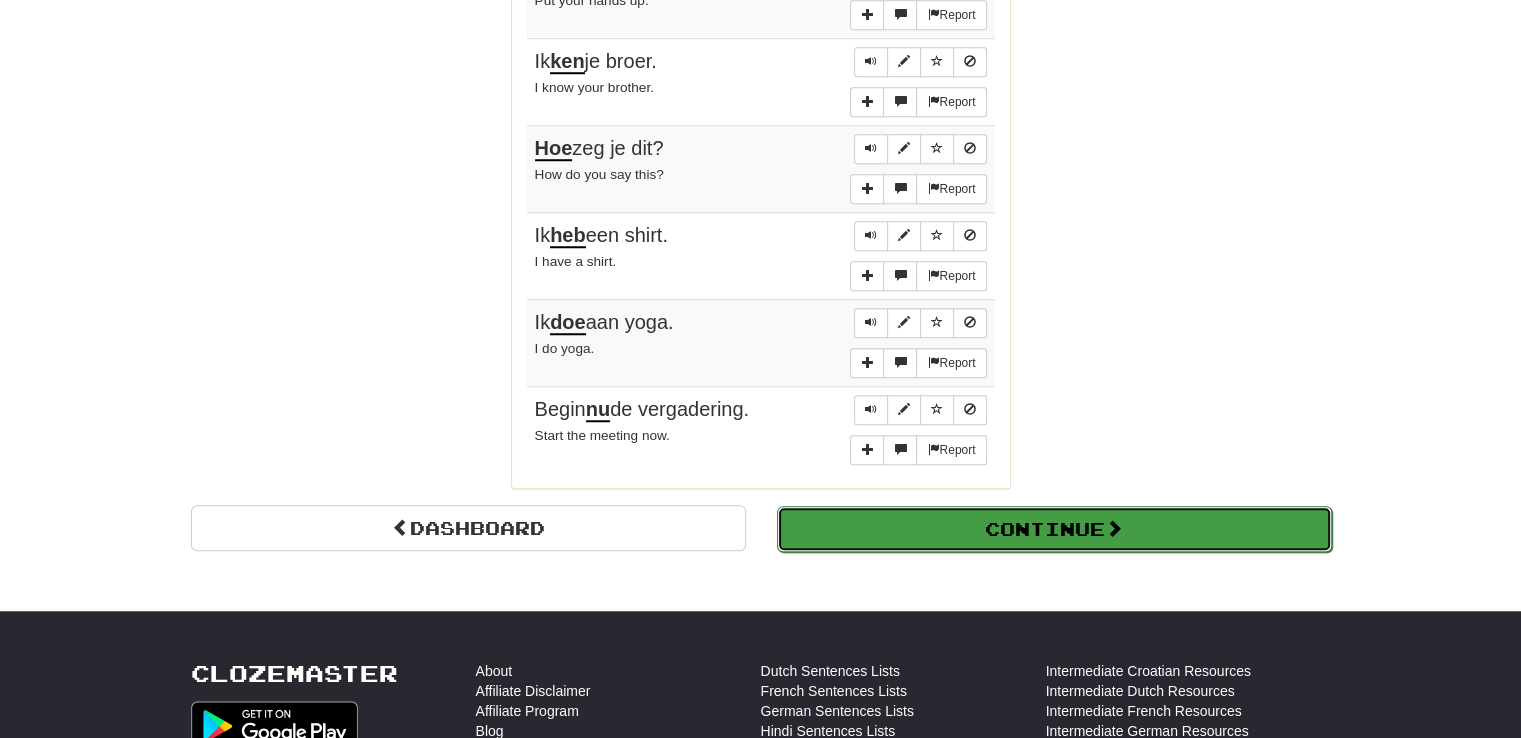 click on "Continue" at bounding box center [1054, 529] 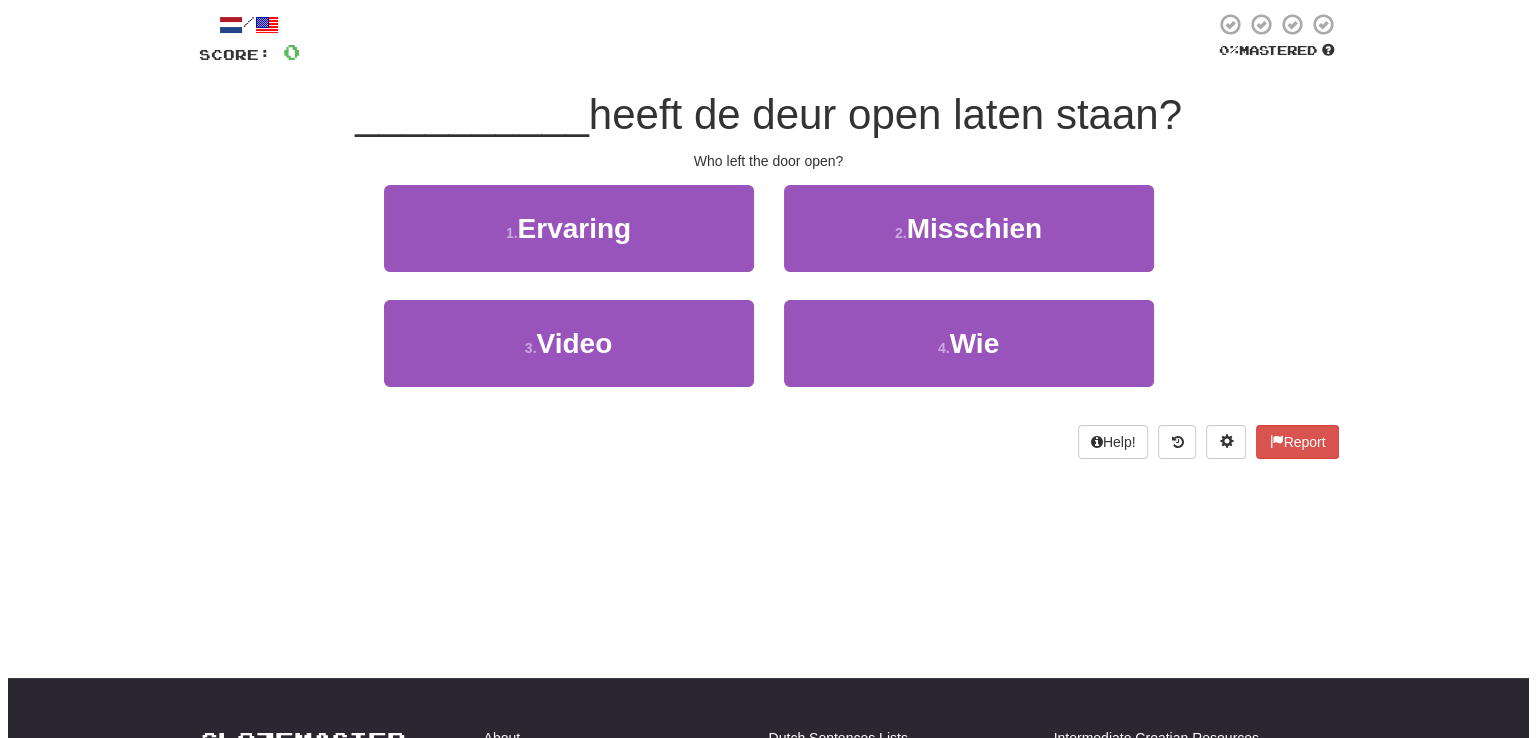scroll, scrollTop: 0, scrollLeft: 0, axis: both 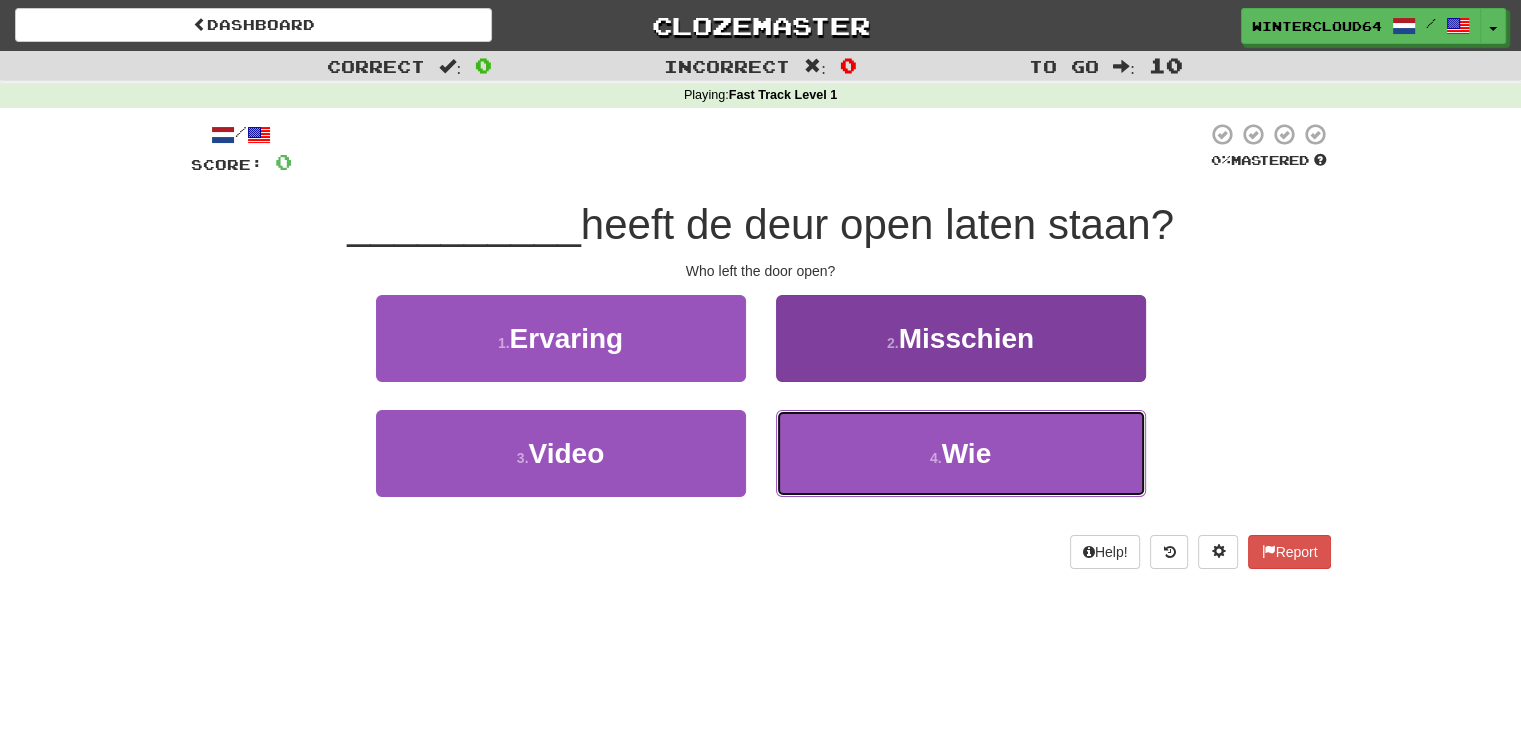 click on "4 .  Wie" at bounding box center (961, 453) 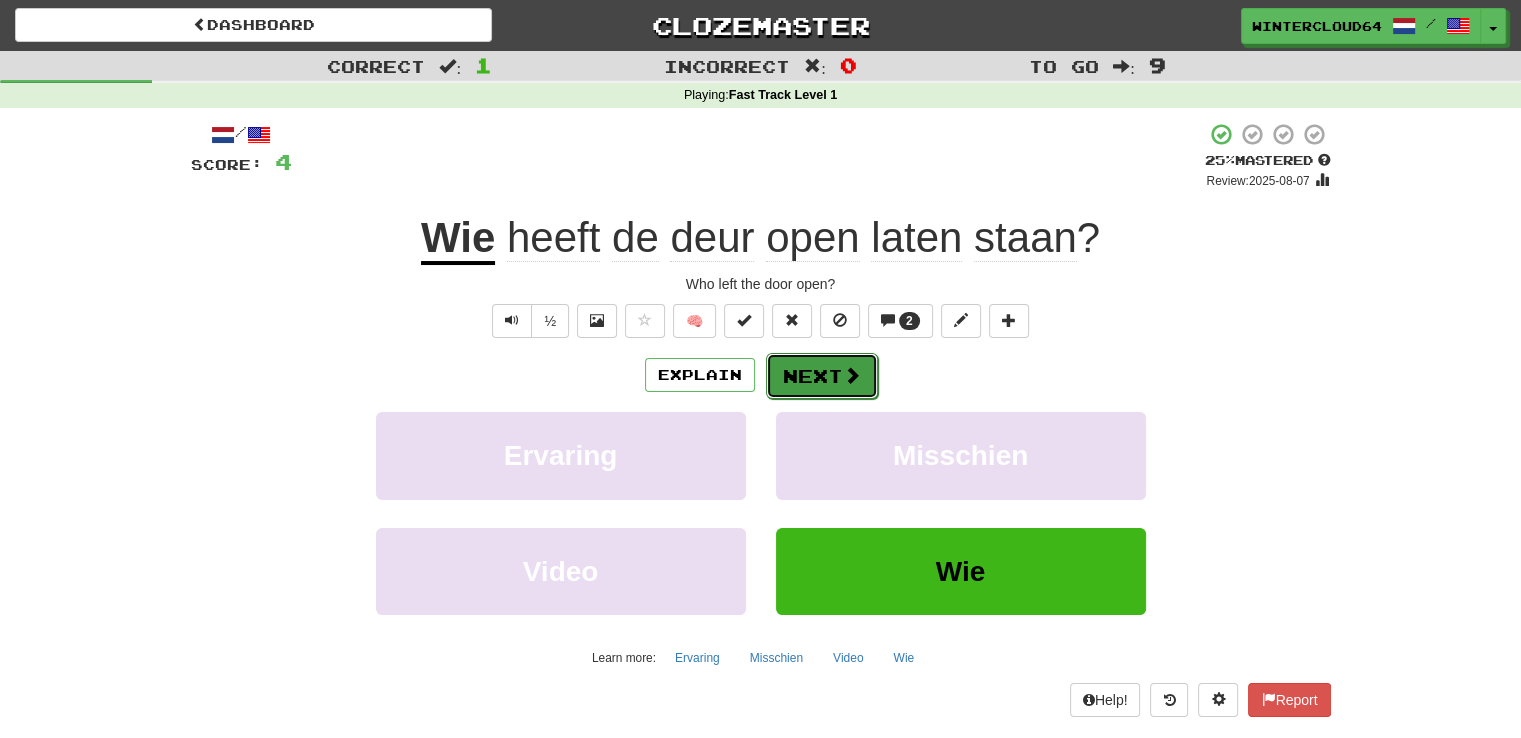 click on "Next" at bounding box center (822, 376) 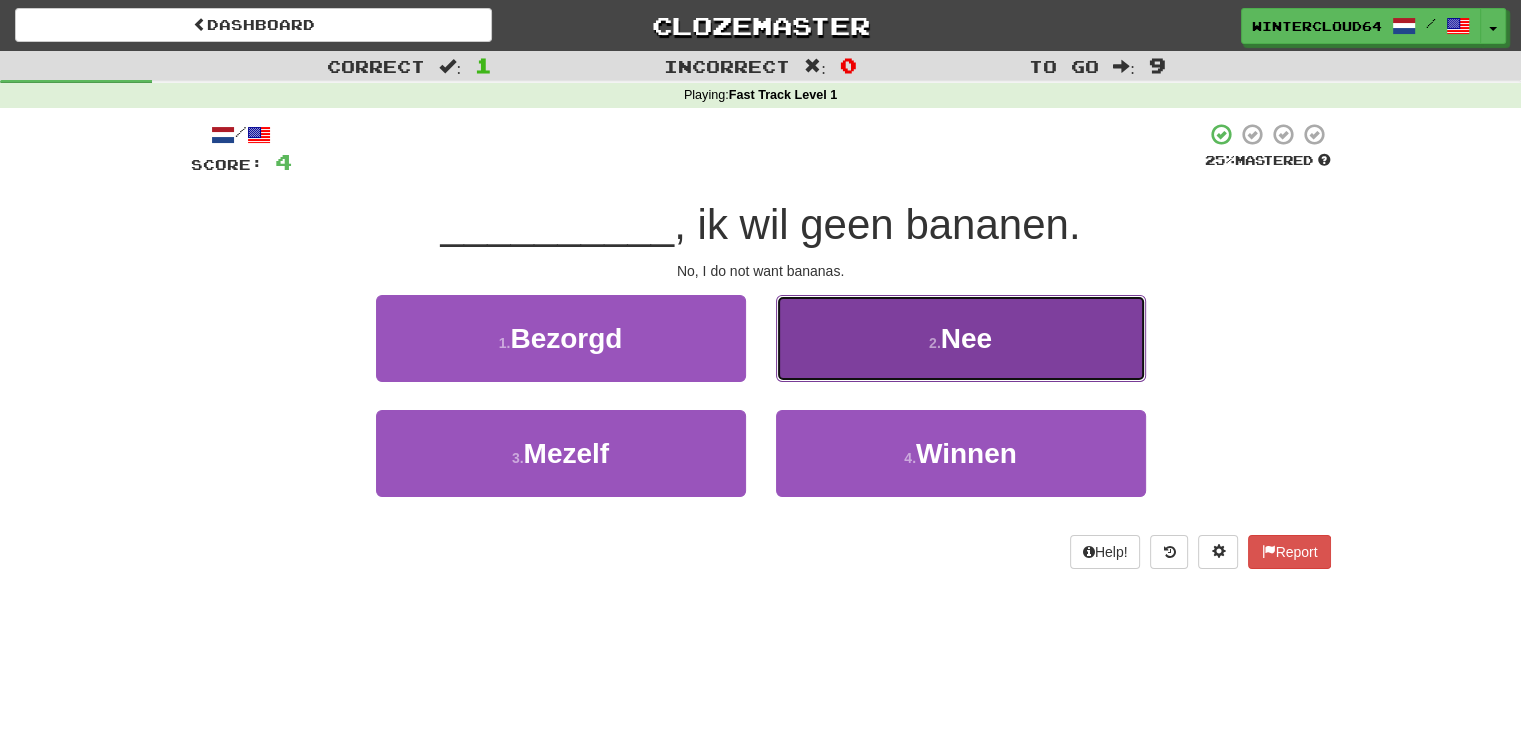 click on "2 .  Nee" at bounding box center (961, 338) 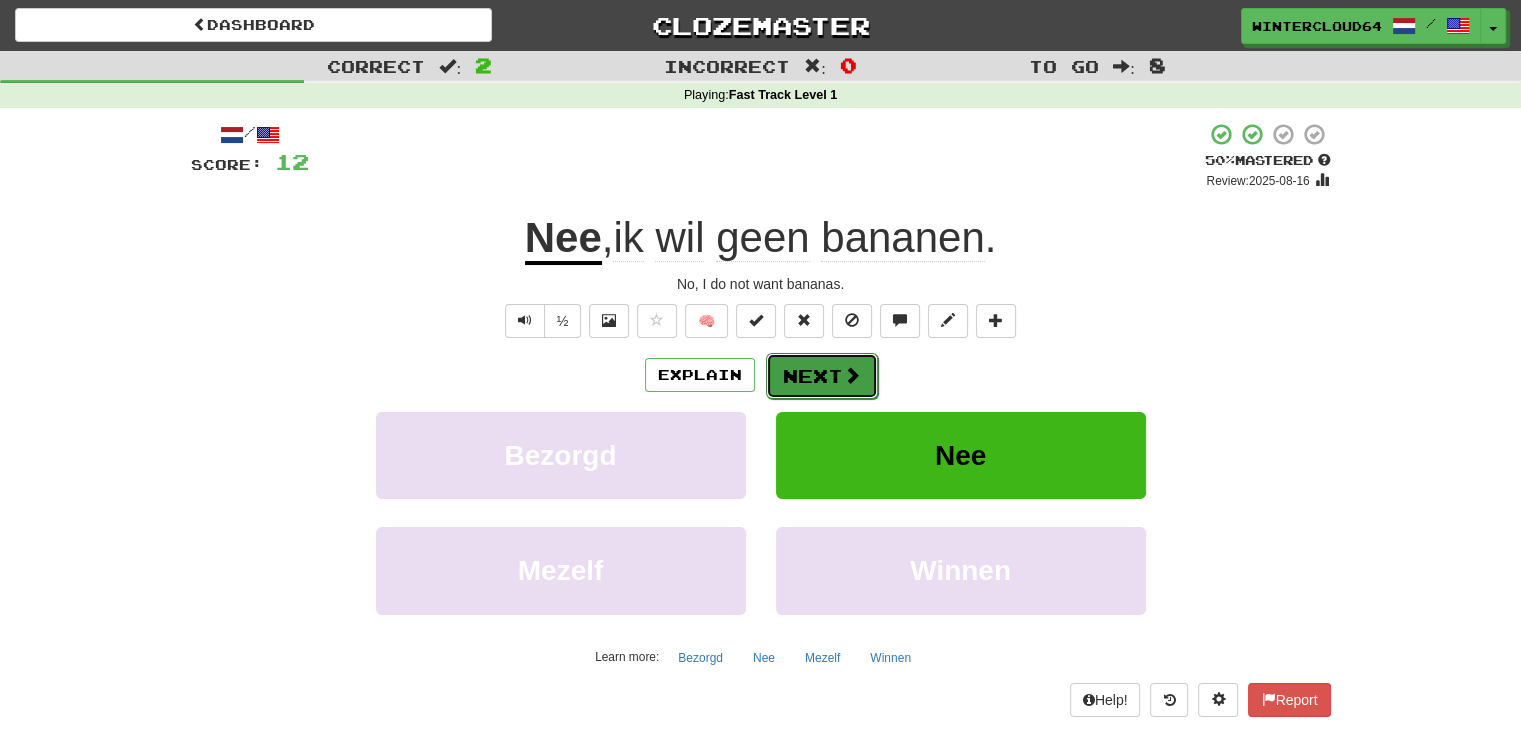 click on "Next" at bounding box center (822, 376) 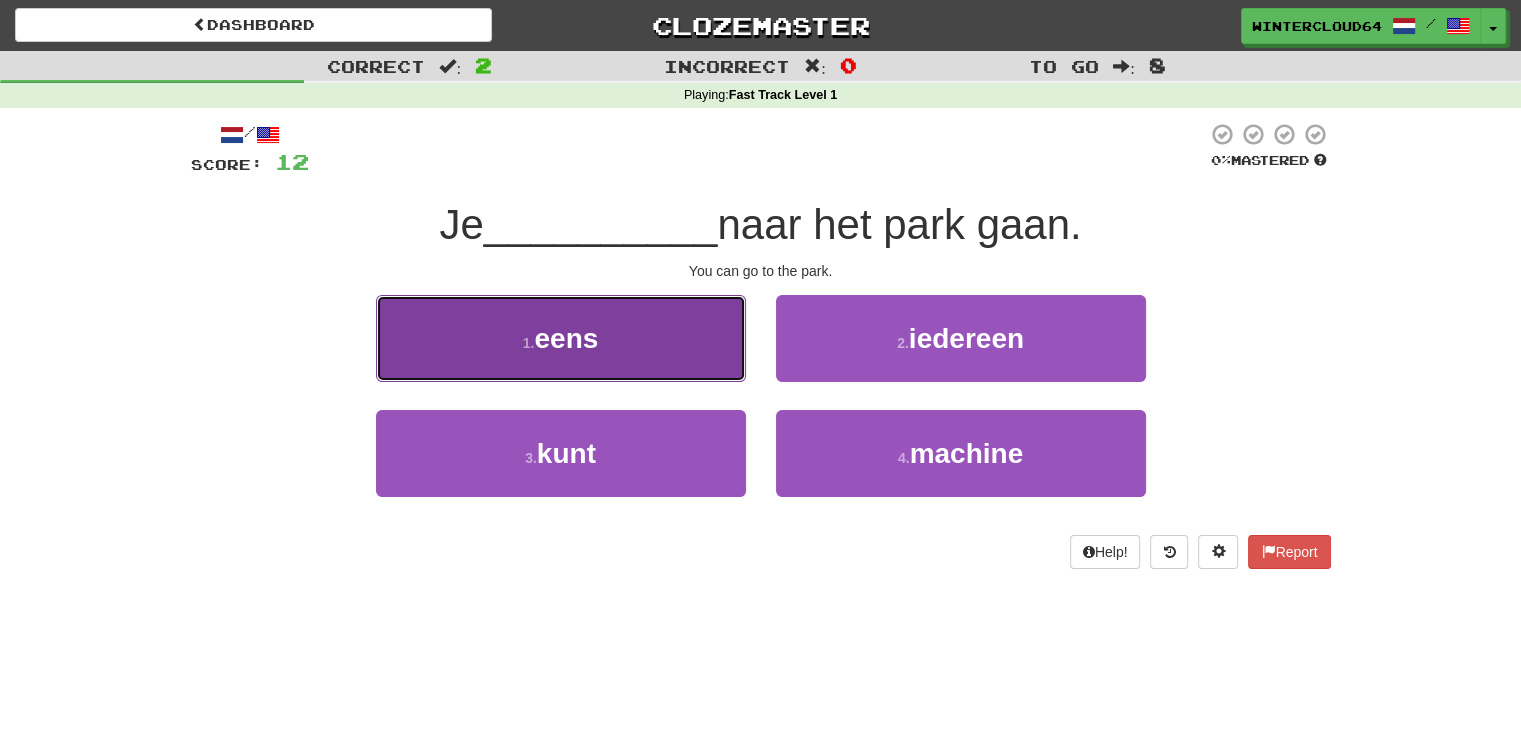 click on "1 .  eens" at bounding box center (561, 338) 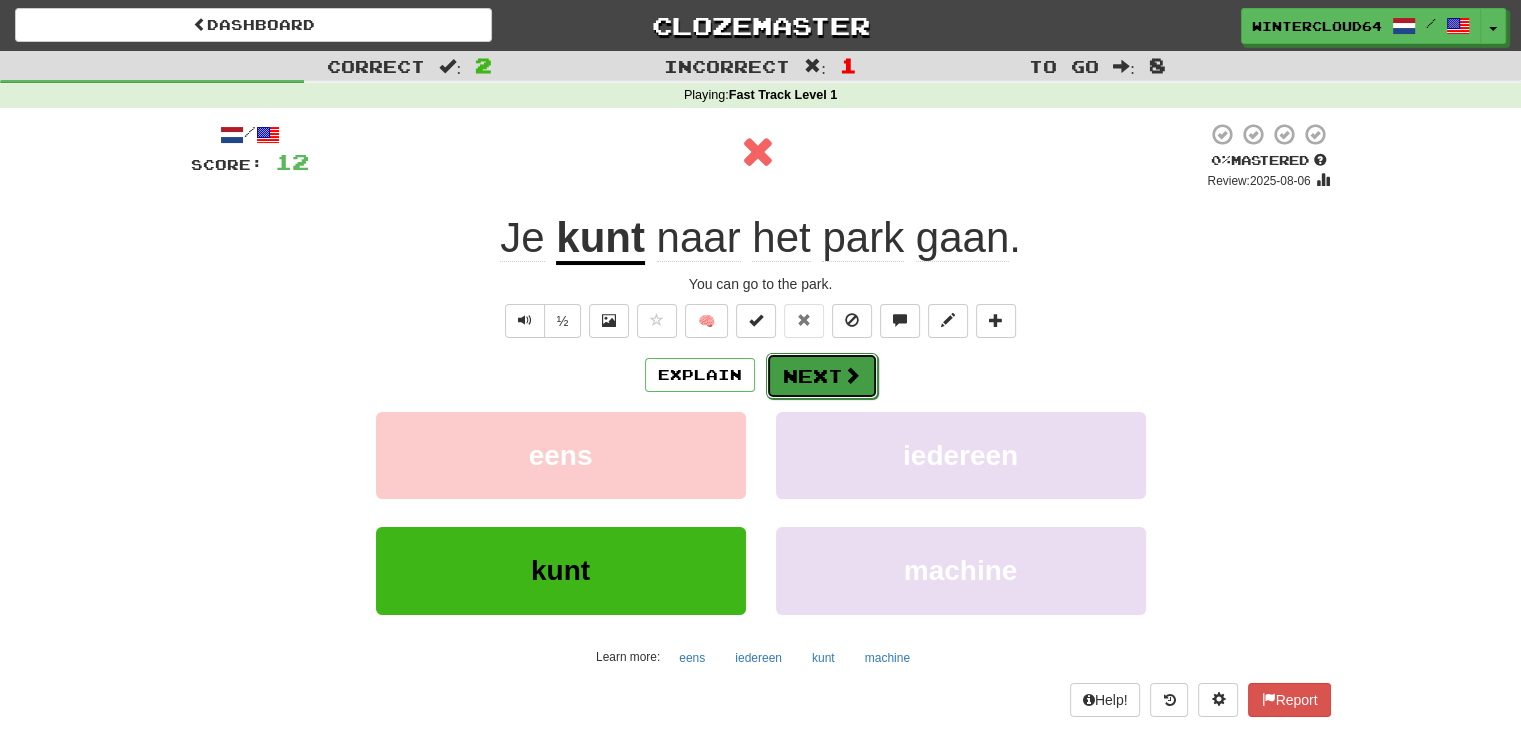 click on "Next" at bounding box center (822, 376) 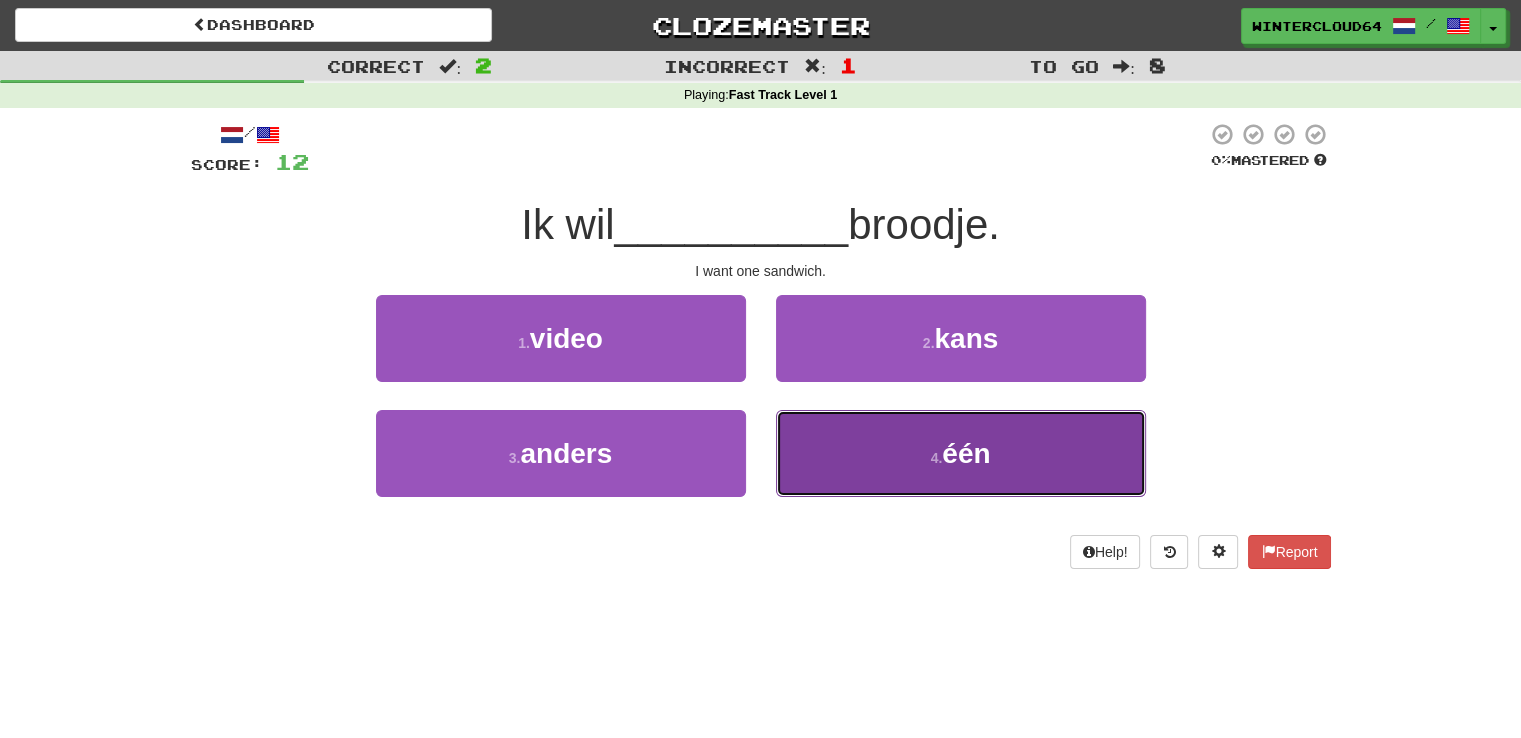 click on "4 ." at bounding box center [937, 458] 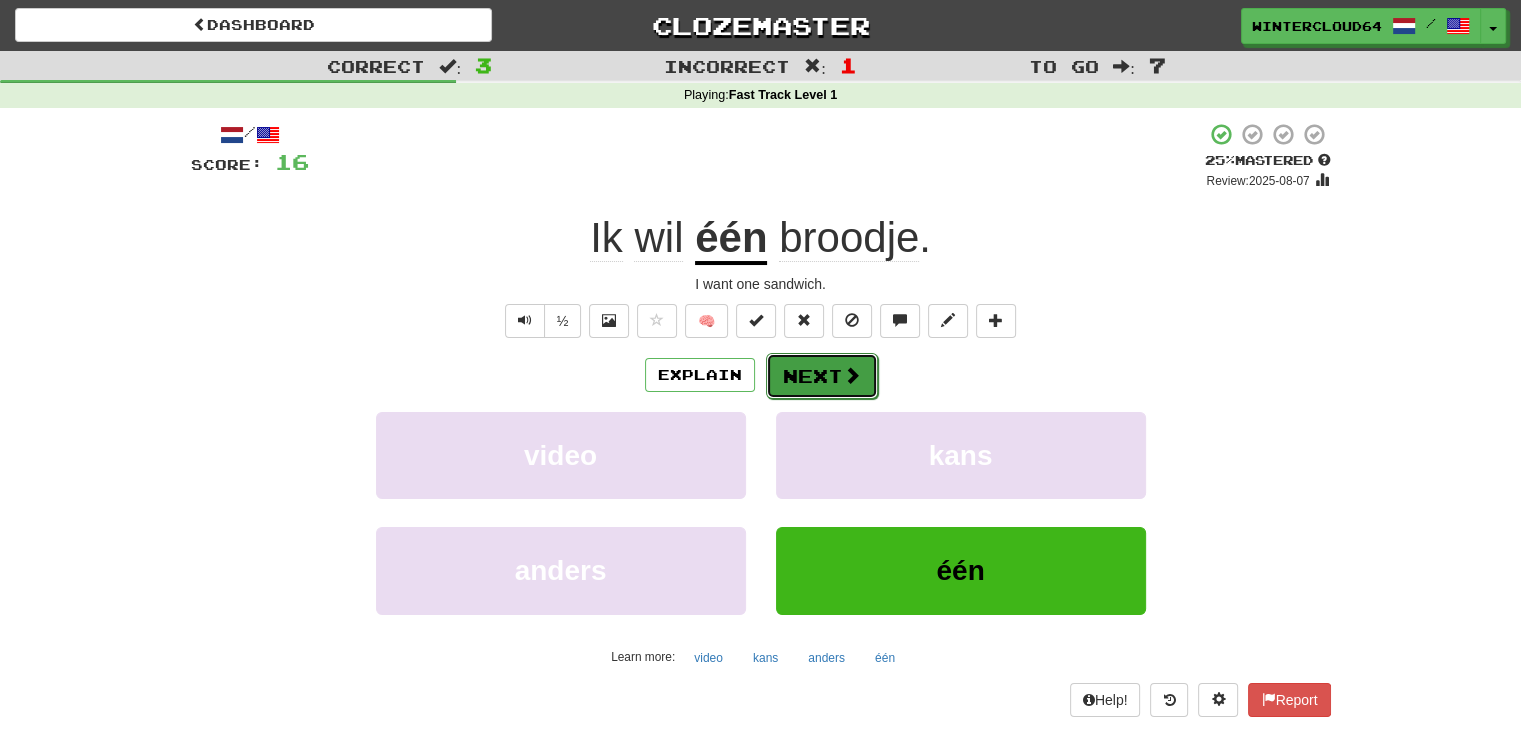 click at bounding box center [852, 375] 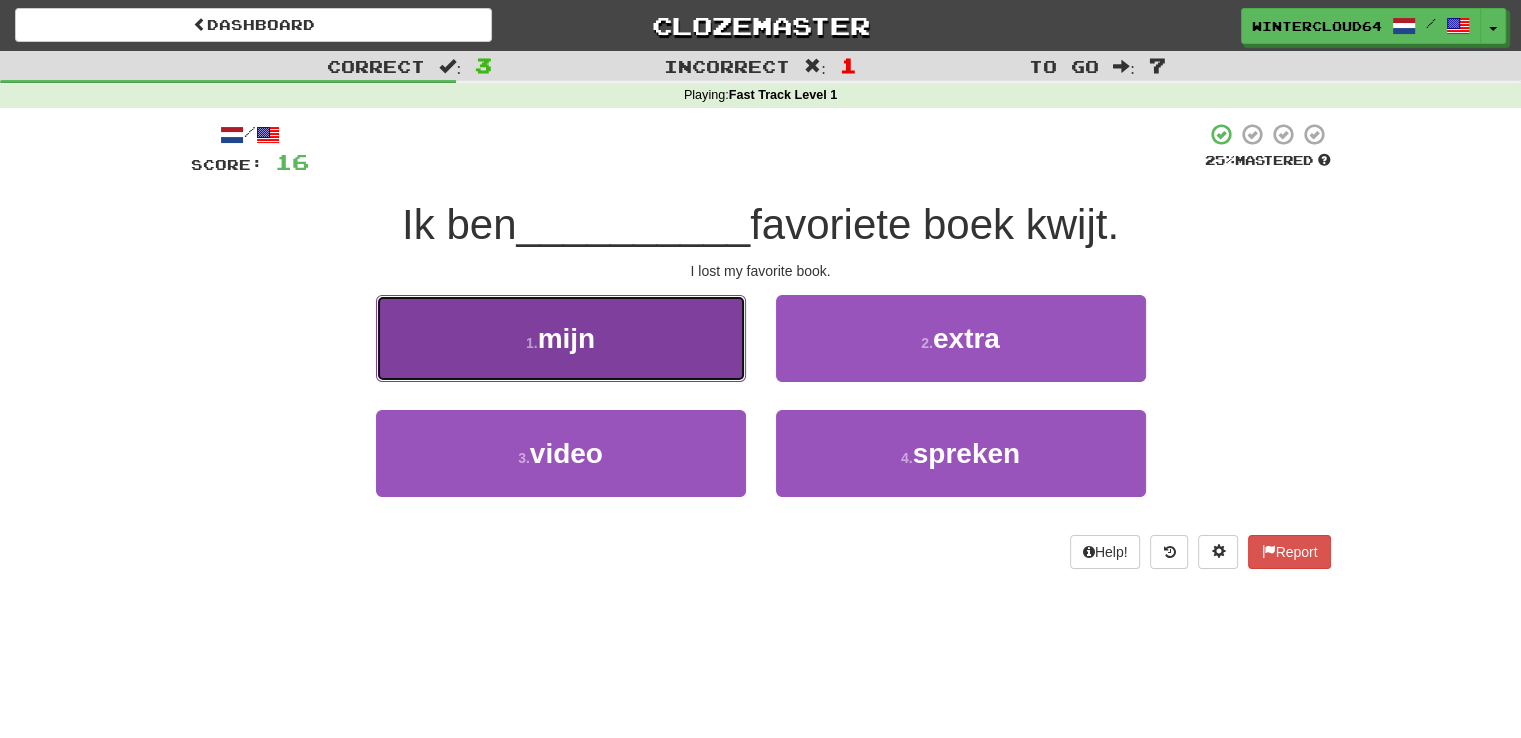 click on "mijn" at bounding box center (567, 338) 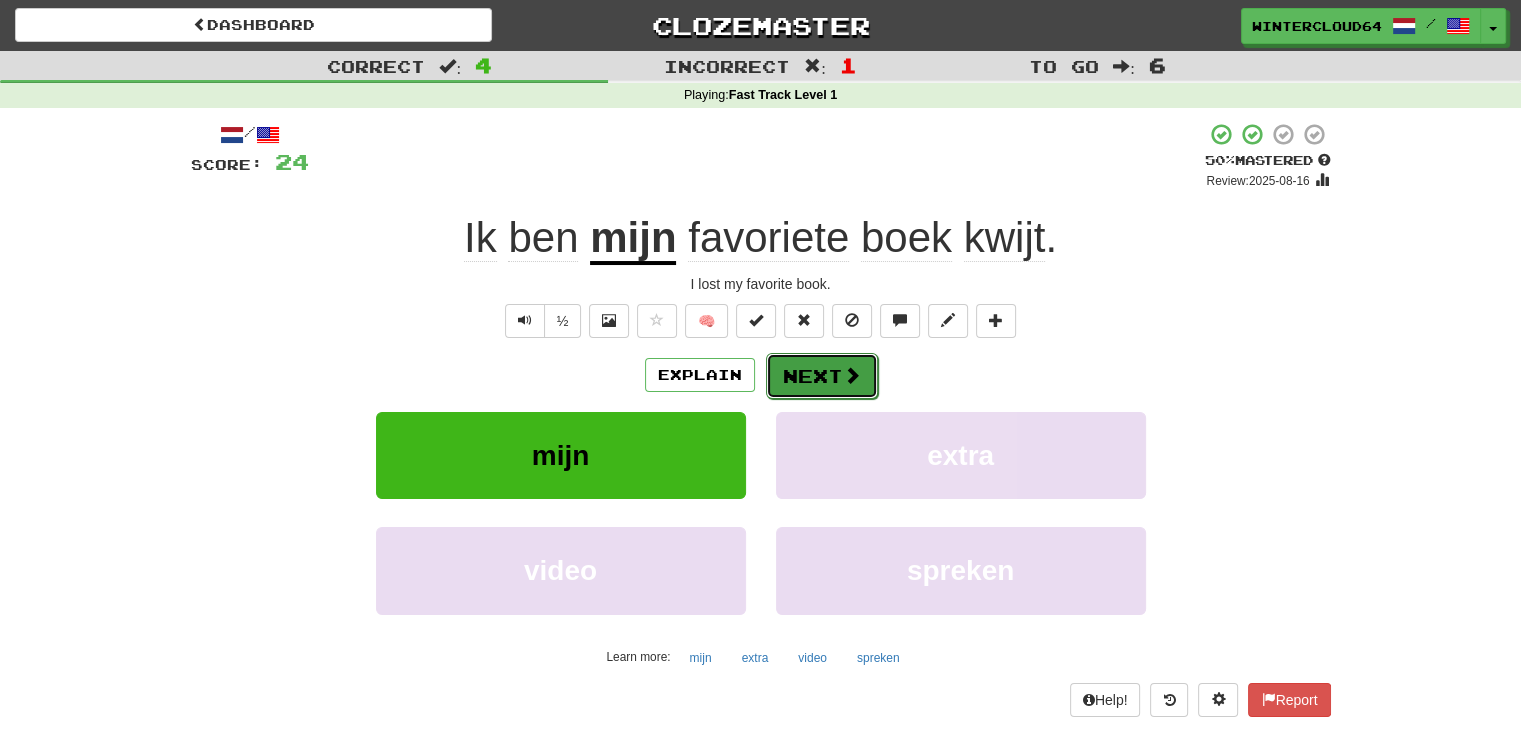 click on "Next" at bounding box center [822, 376] 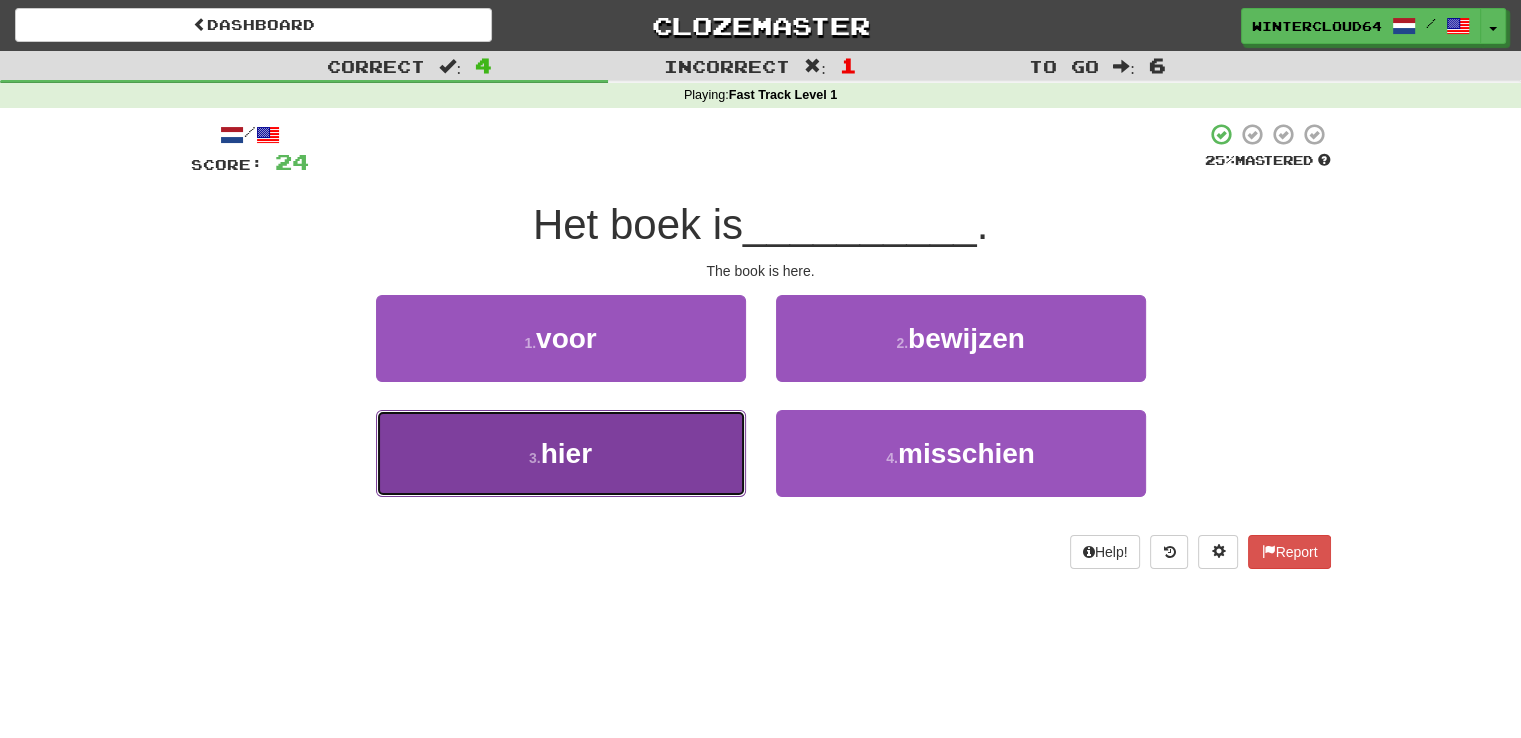 click on "3 .  hier" at bounding box center (561, 453) 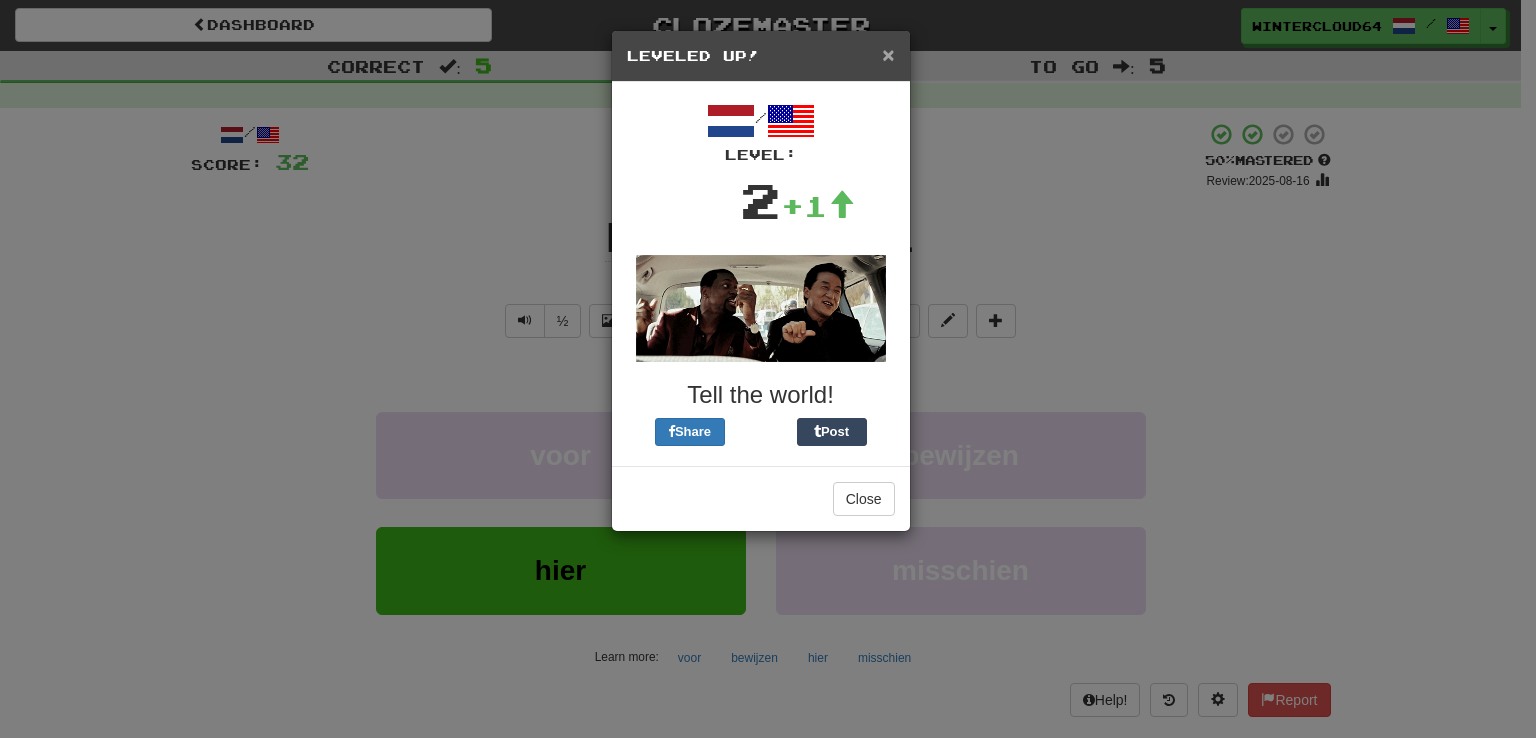 click on "×" at bounding box center (888, 54) 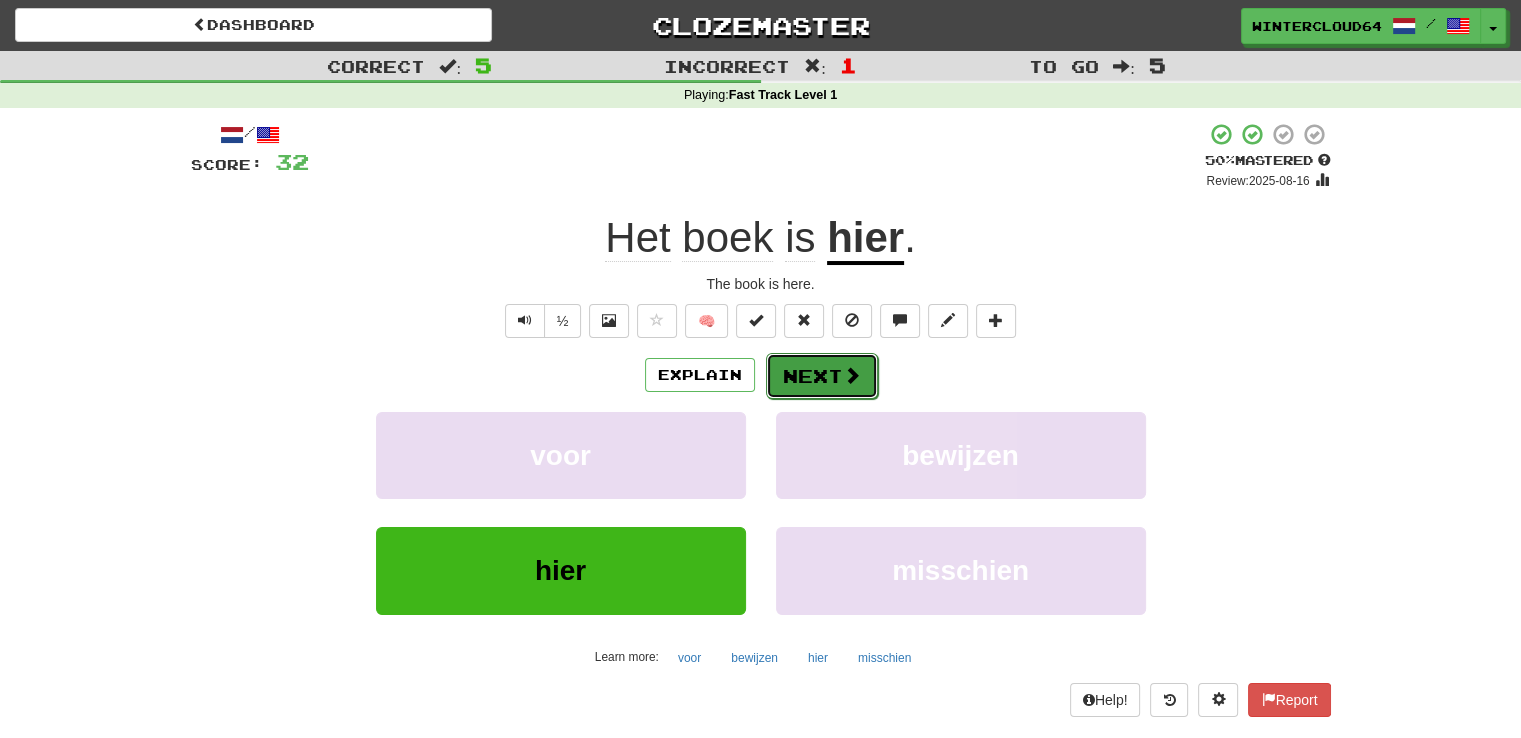click on "Next" at bounding box center (822, 376) 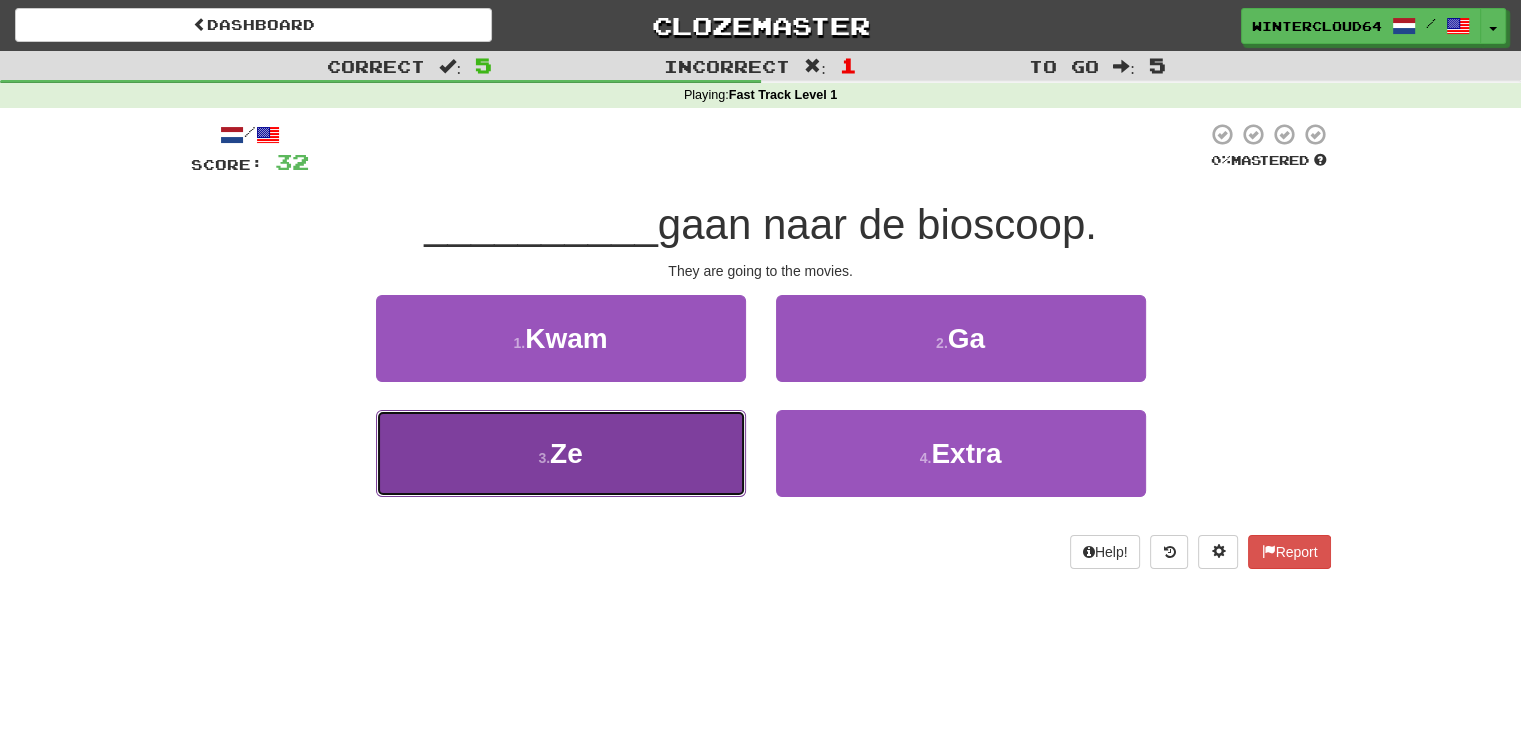 click on "Ze" at bounding box center [566, 453] 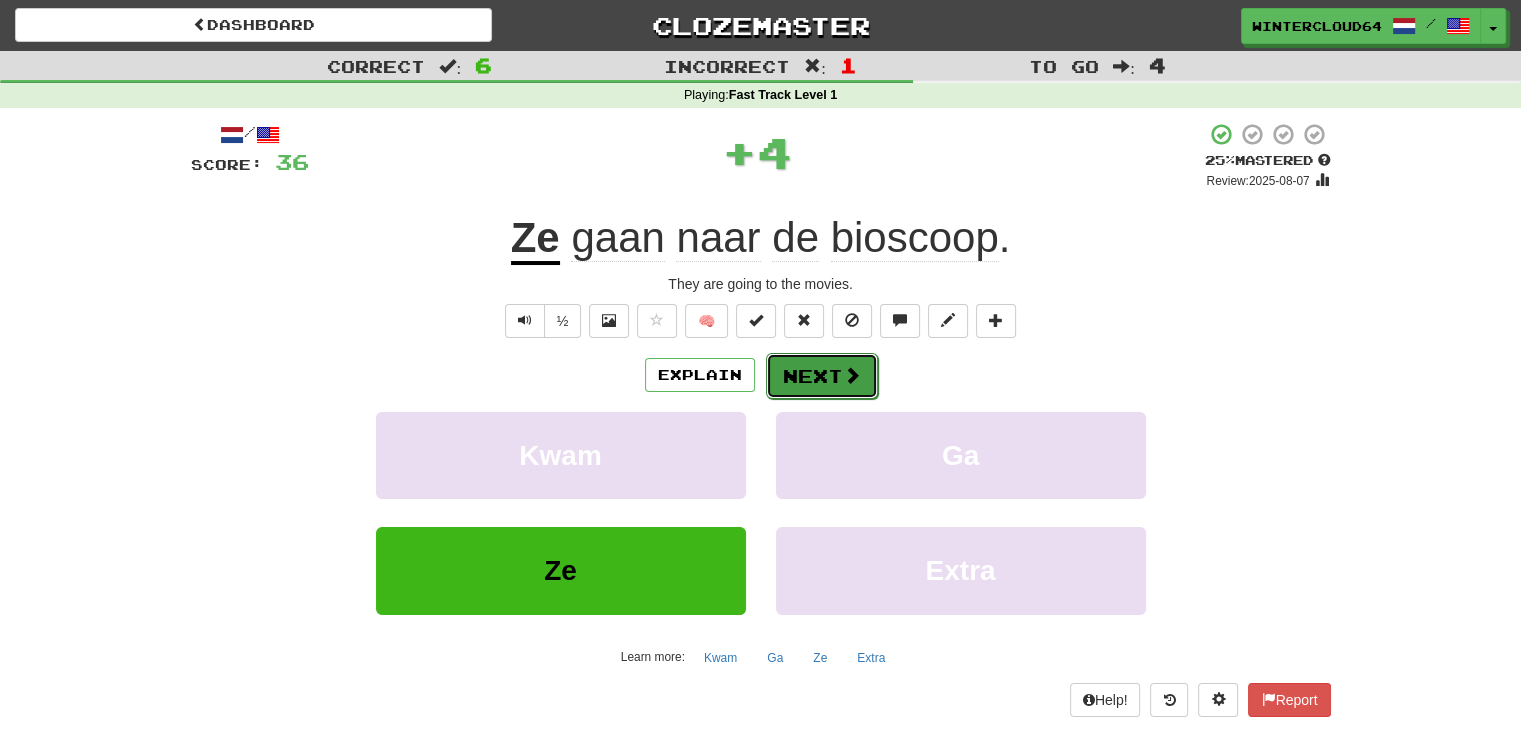 click at bounding box center [852, 375] 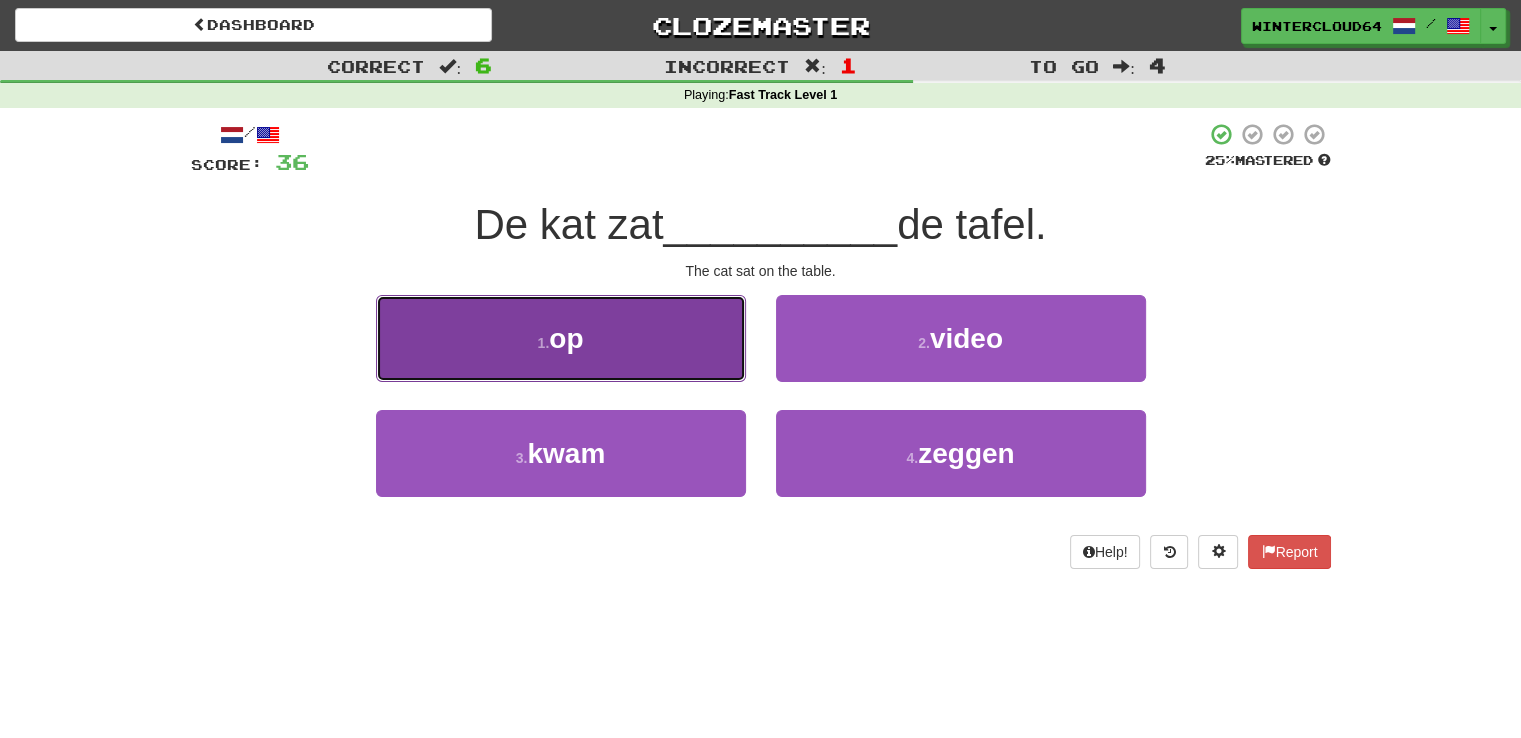 click on "1 .  op" at bounding box center (561, 338) 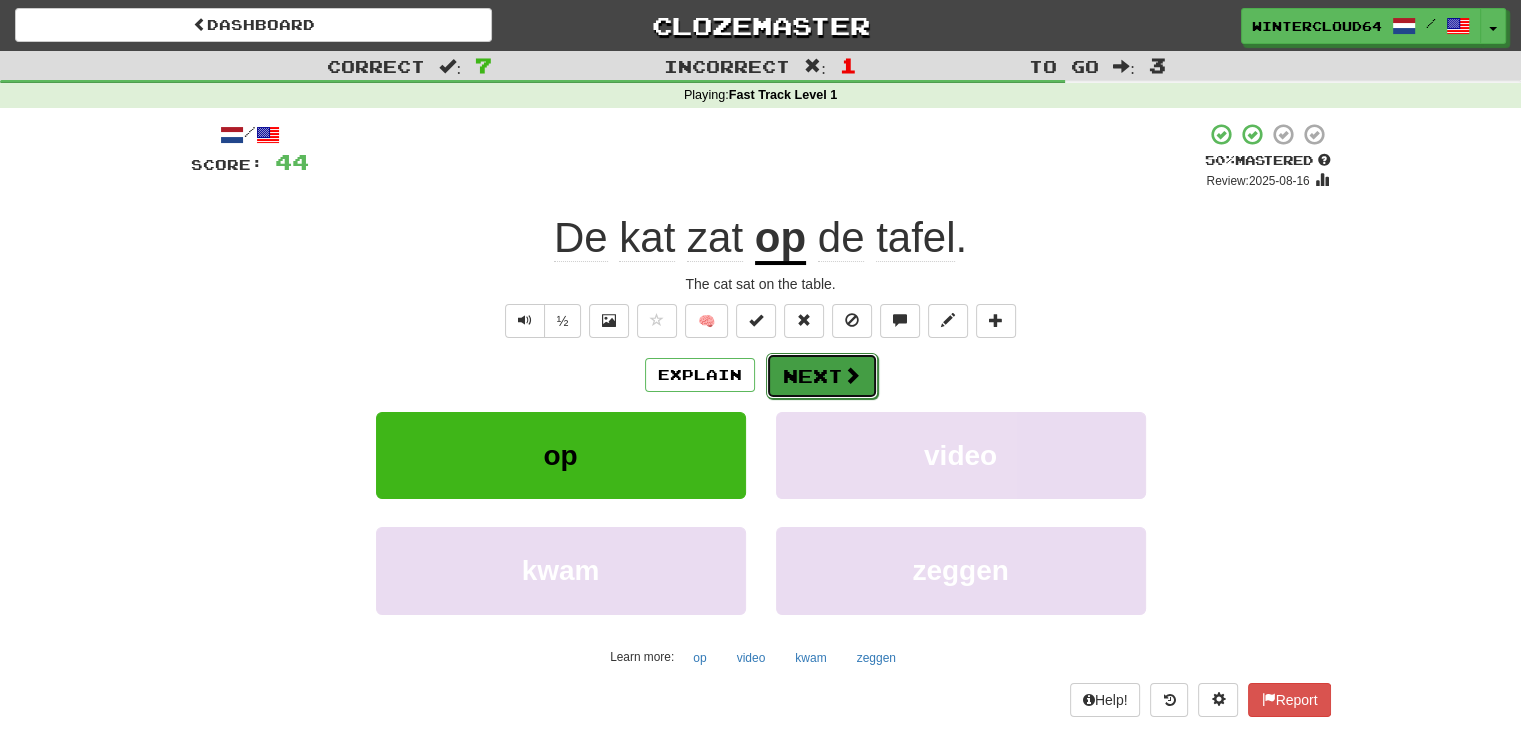 click on "Next" at bounding box center (822, 376) 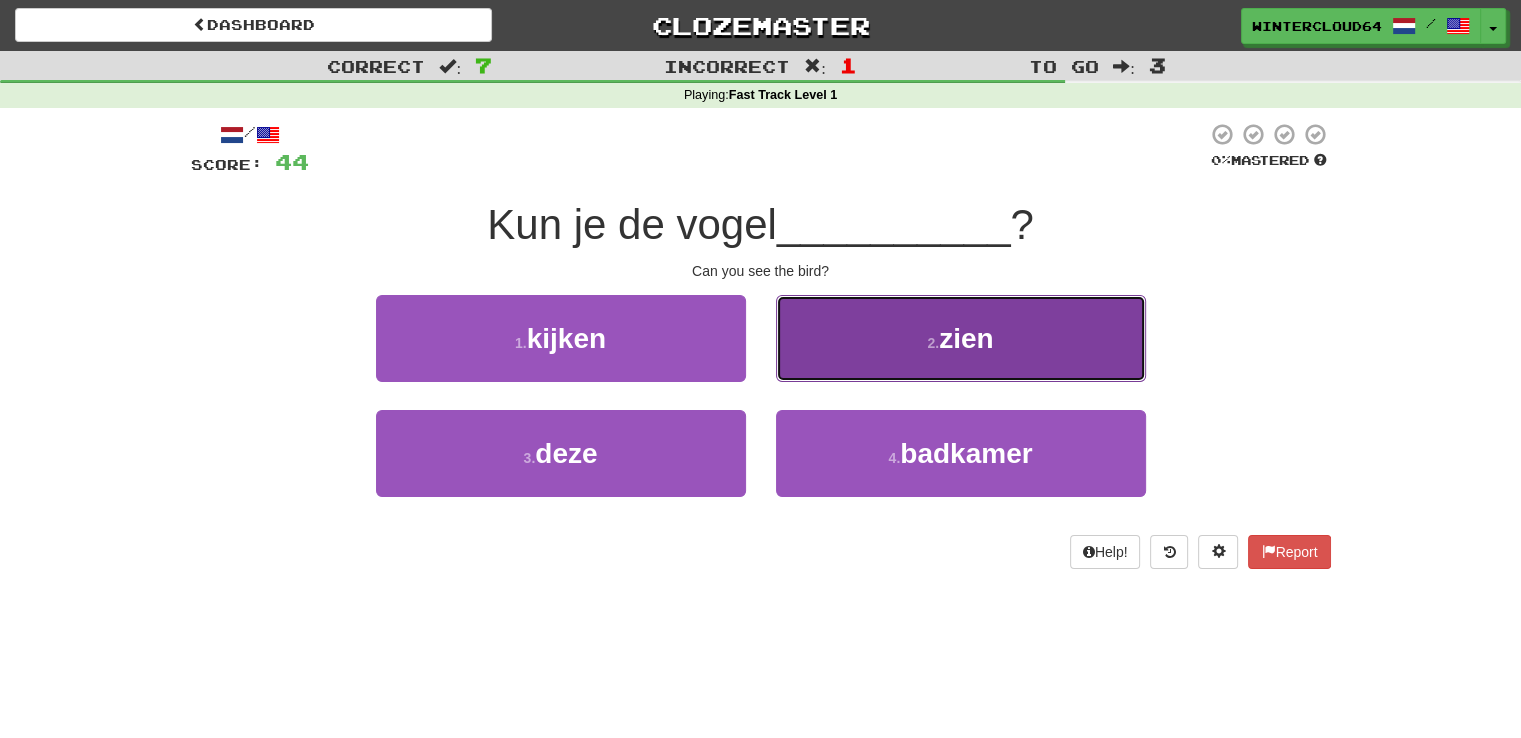 click on "zien" at bounding box center (966, 338) 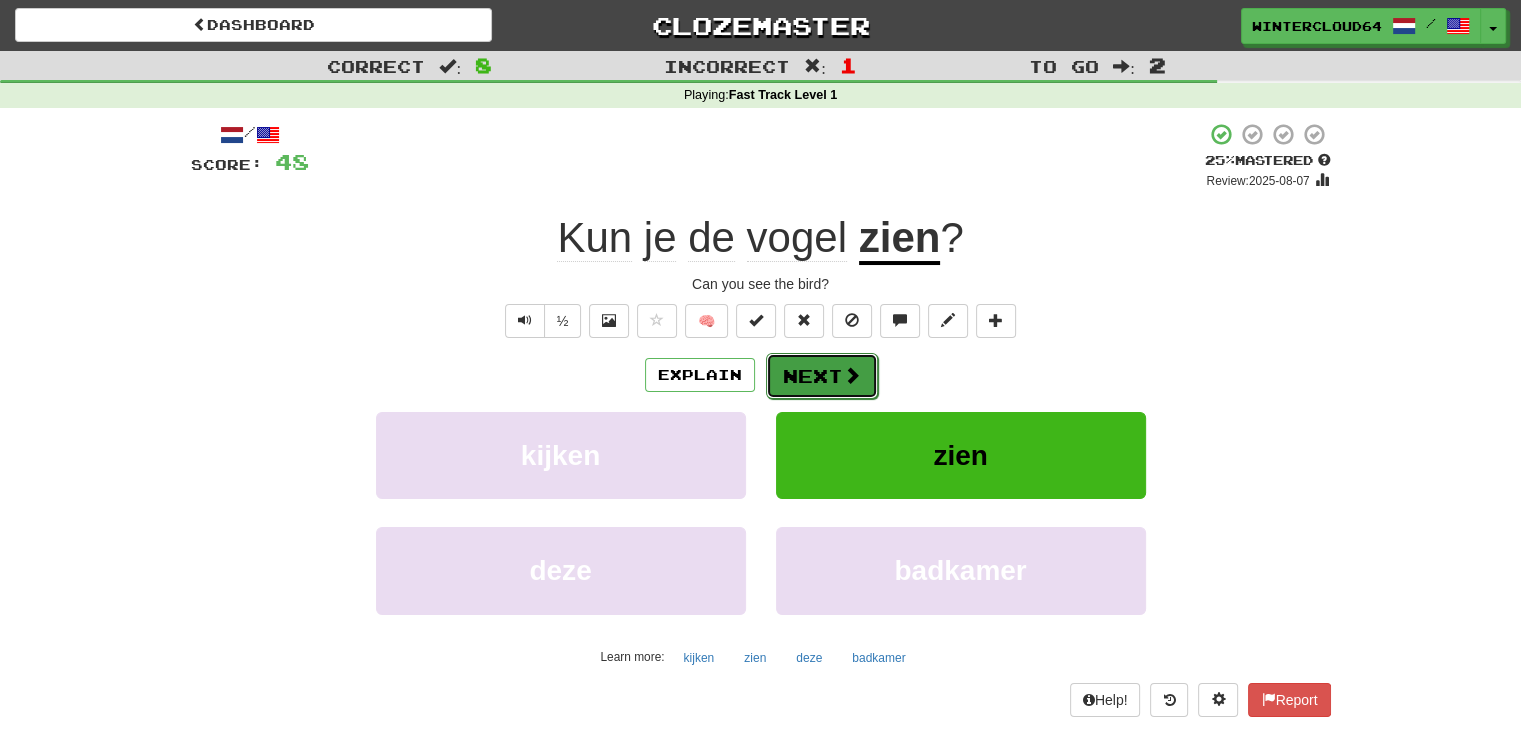 click on "Next" at bounding box center (822, 376) 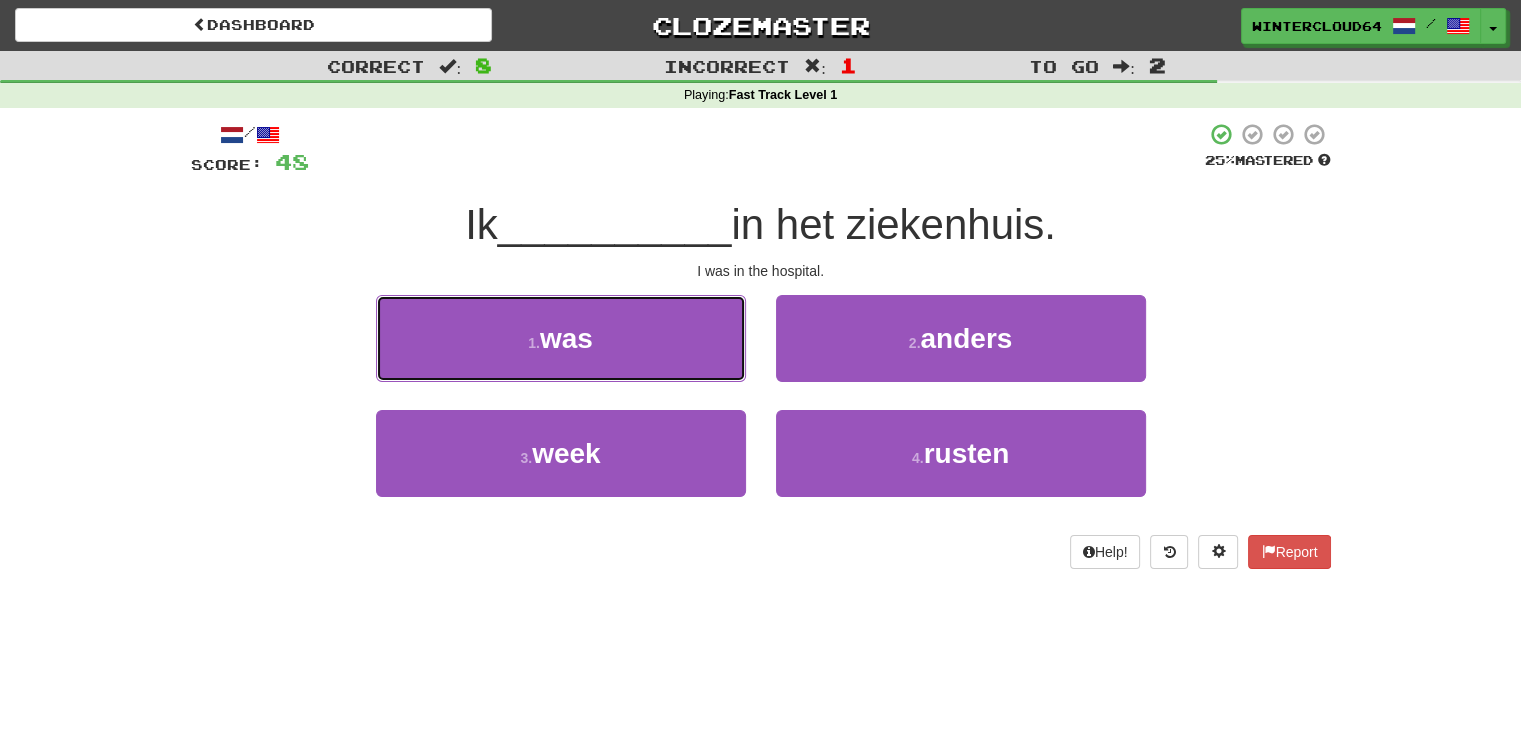 click on "1 .  was" at bounding box center [561, 338] 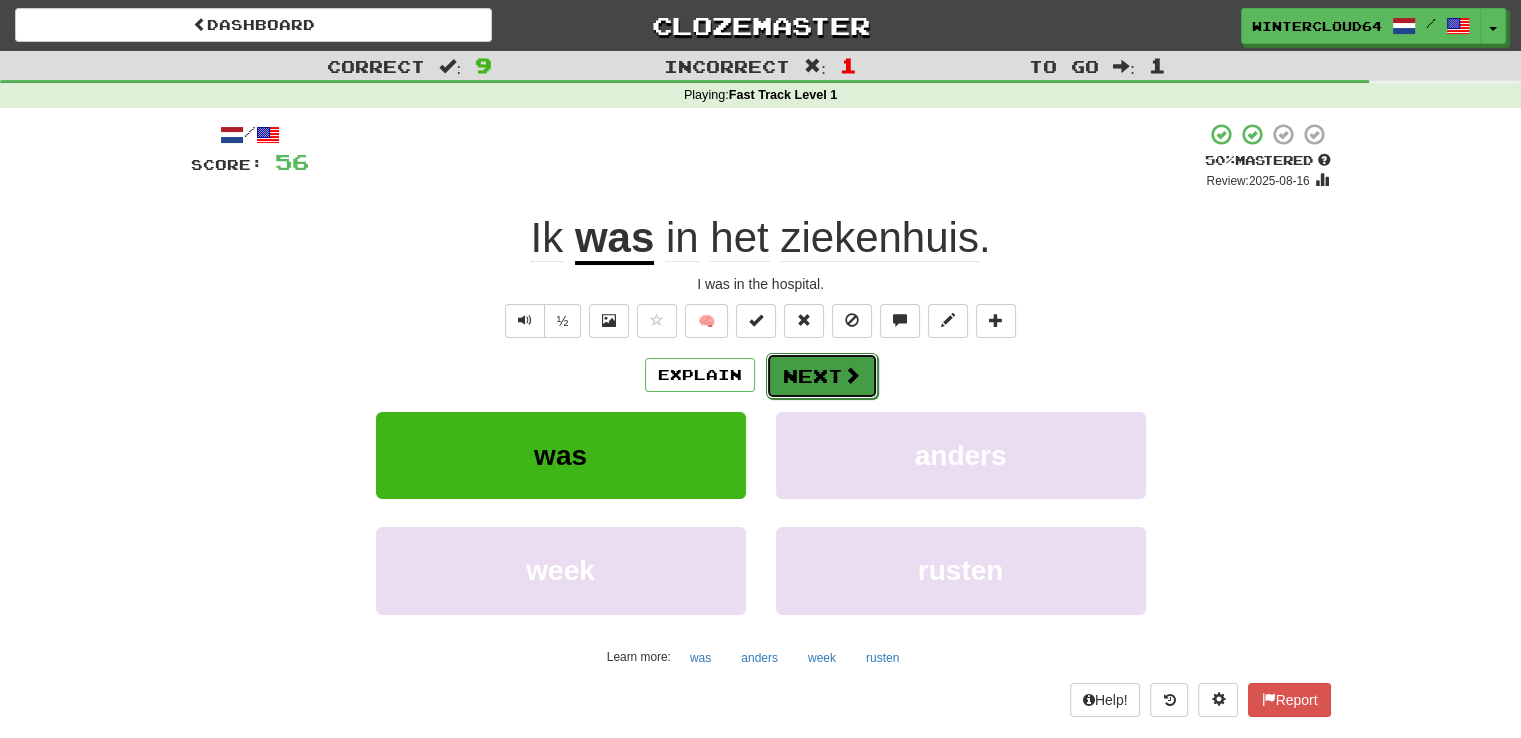 click on "Next" at bounding box center (822, 376) 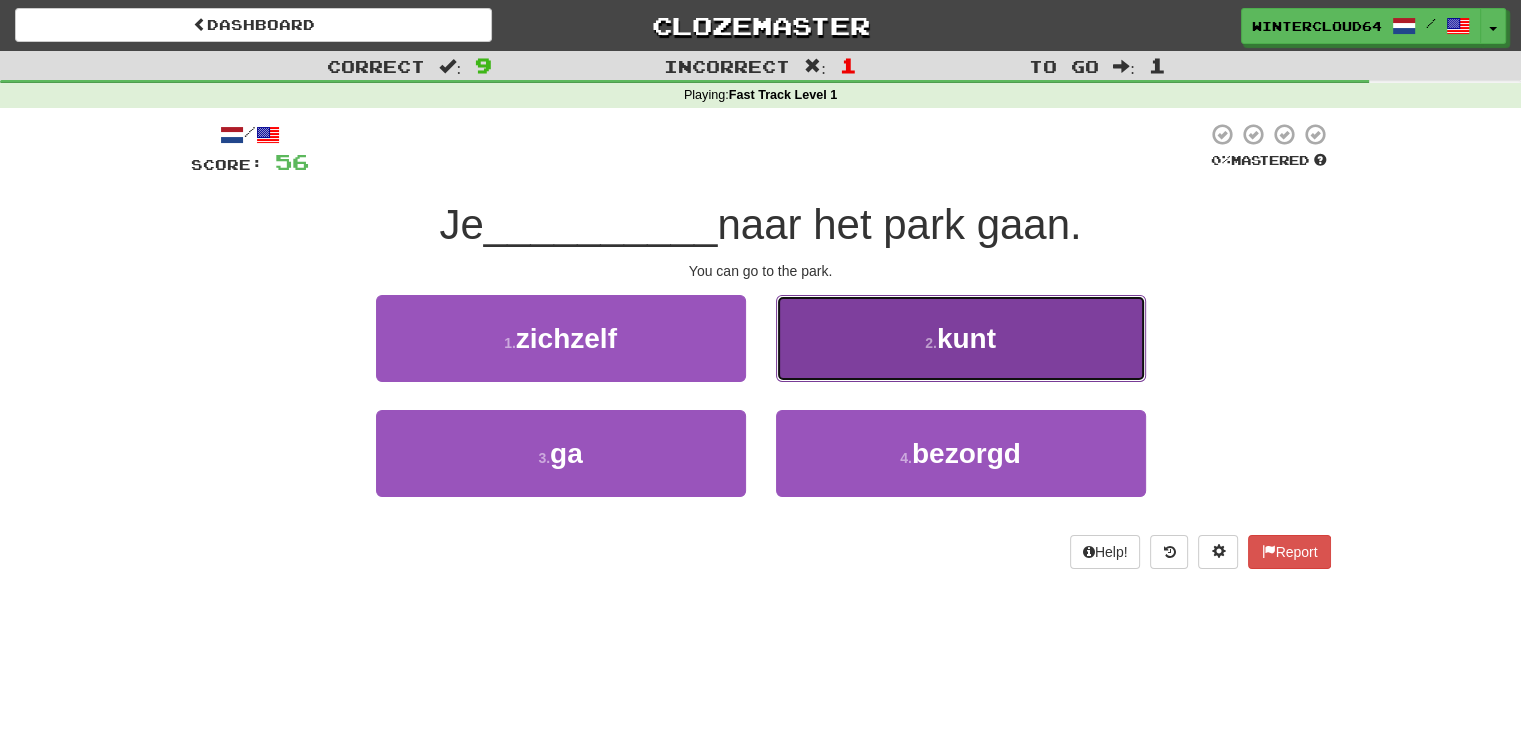 click on "kunt" at bounding box center (966, 338) 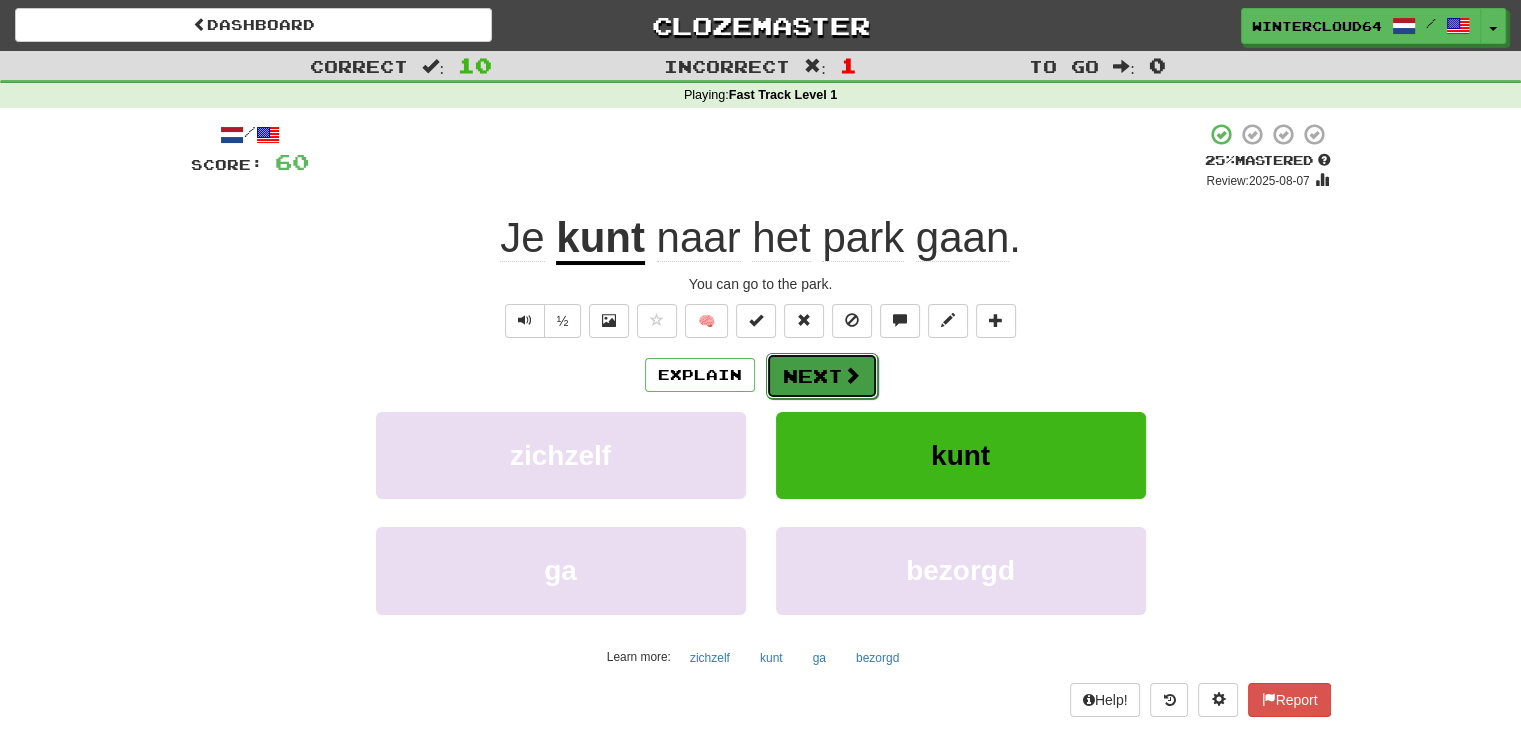 click at bounding box center (852, 375) 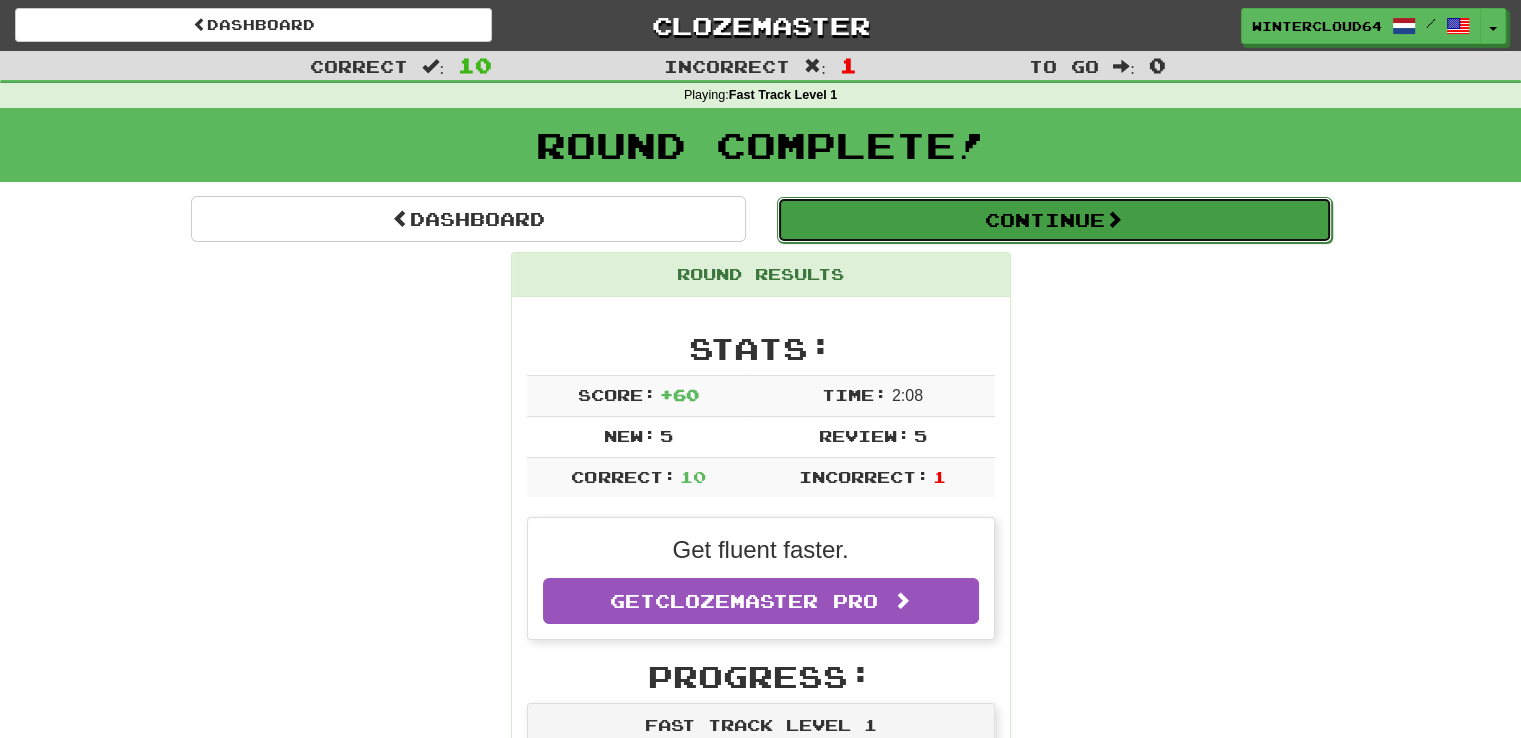click on "Continue" at bounding box center (1054, 220) 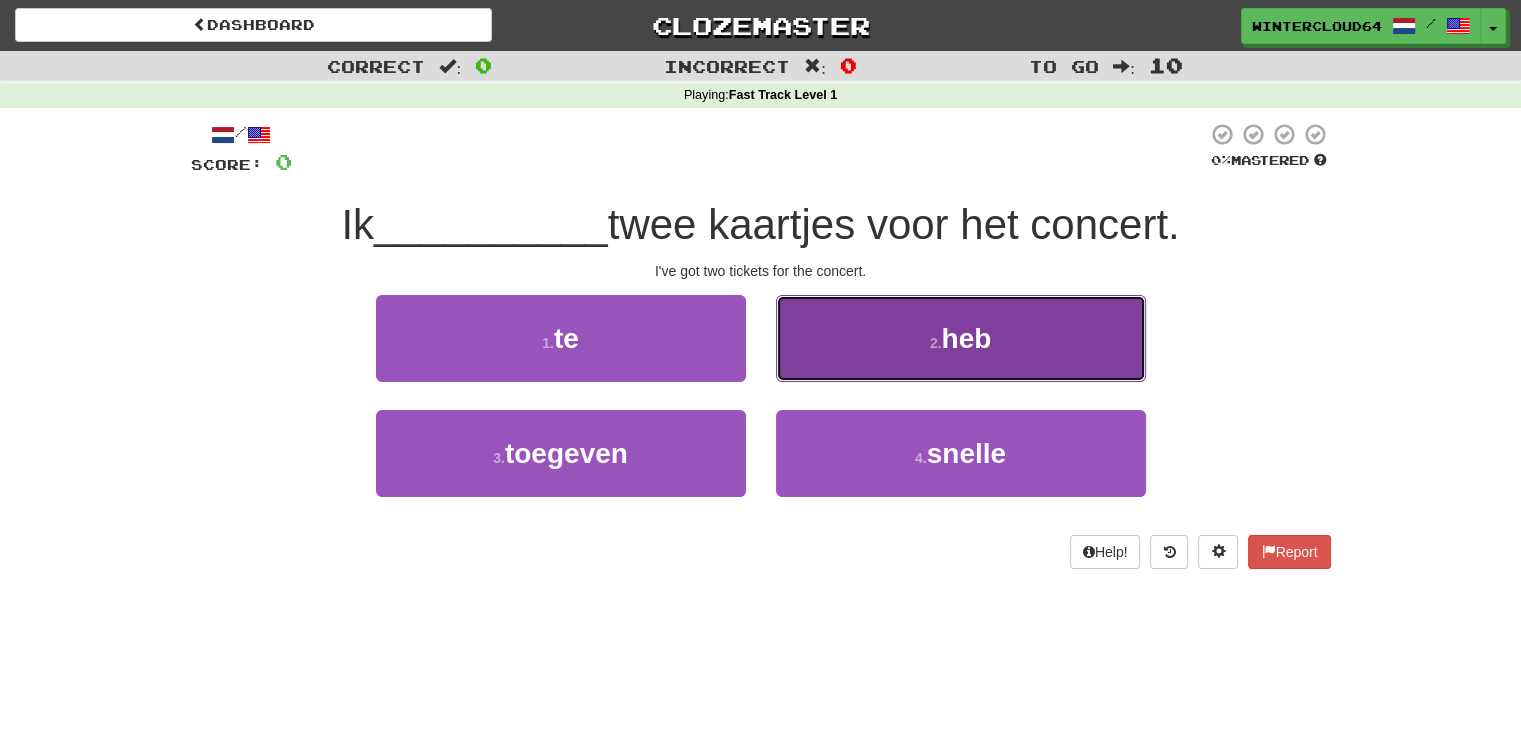 click on "2 .  heb" at bounding box center [961, 338] 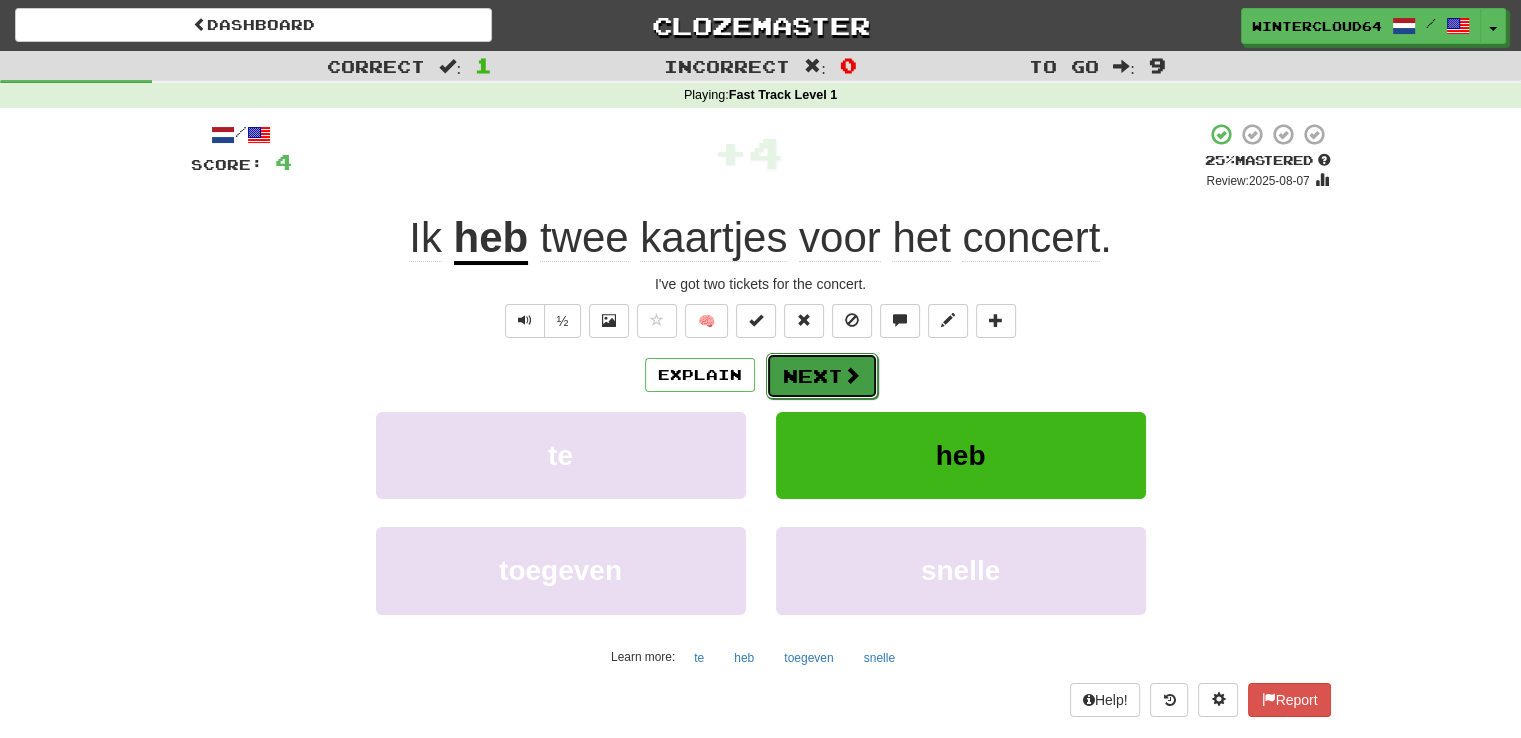 click at bounding box center [852, 375] 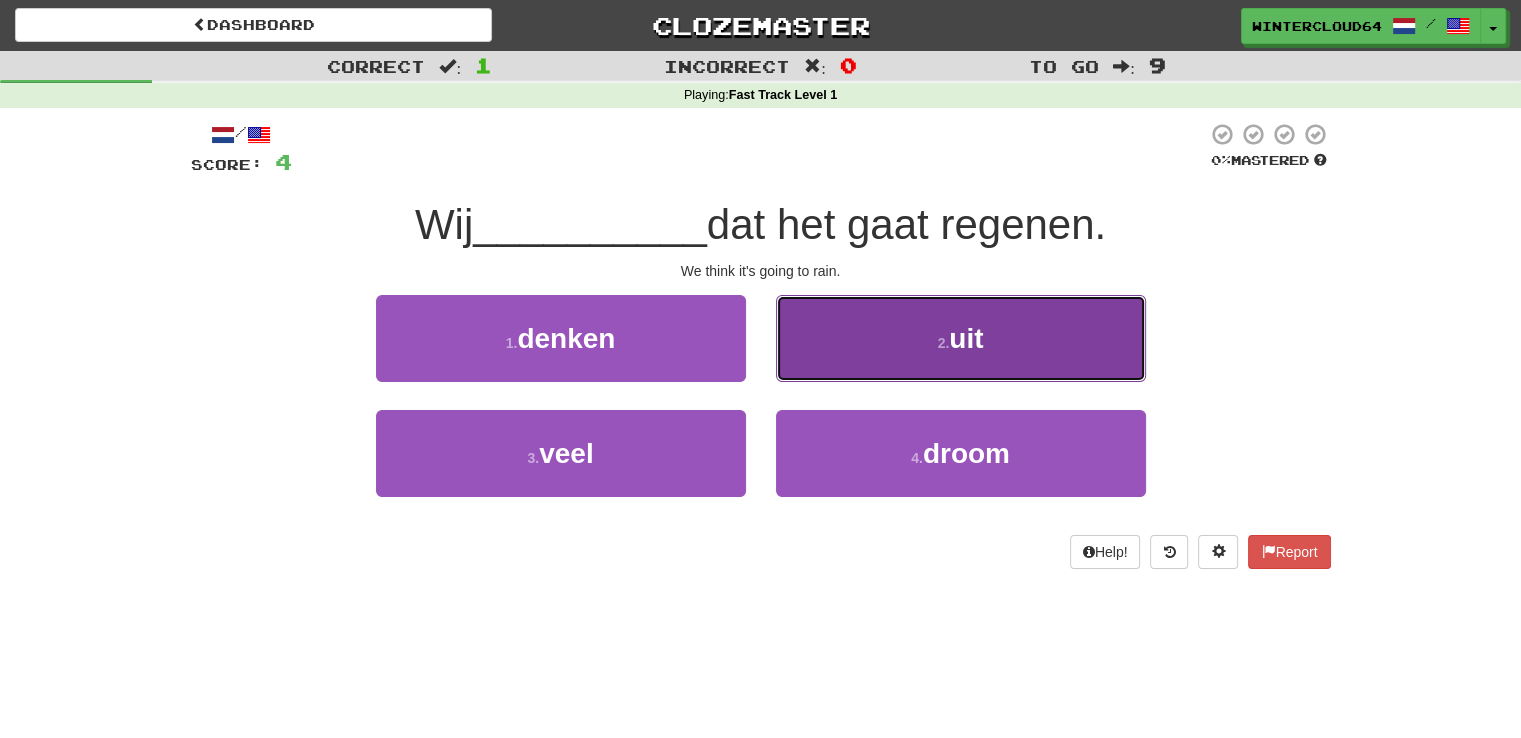 click on "2 .  uit" at bounding box center [961, 338] 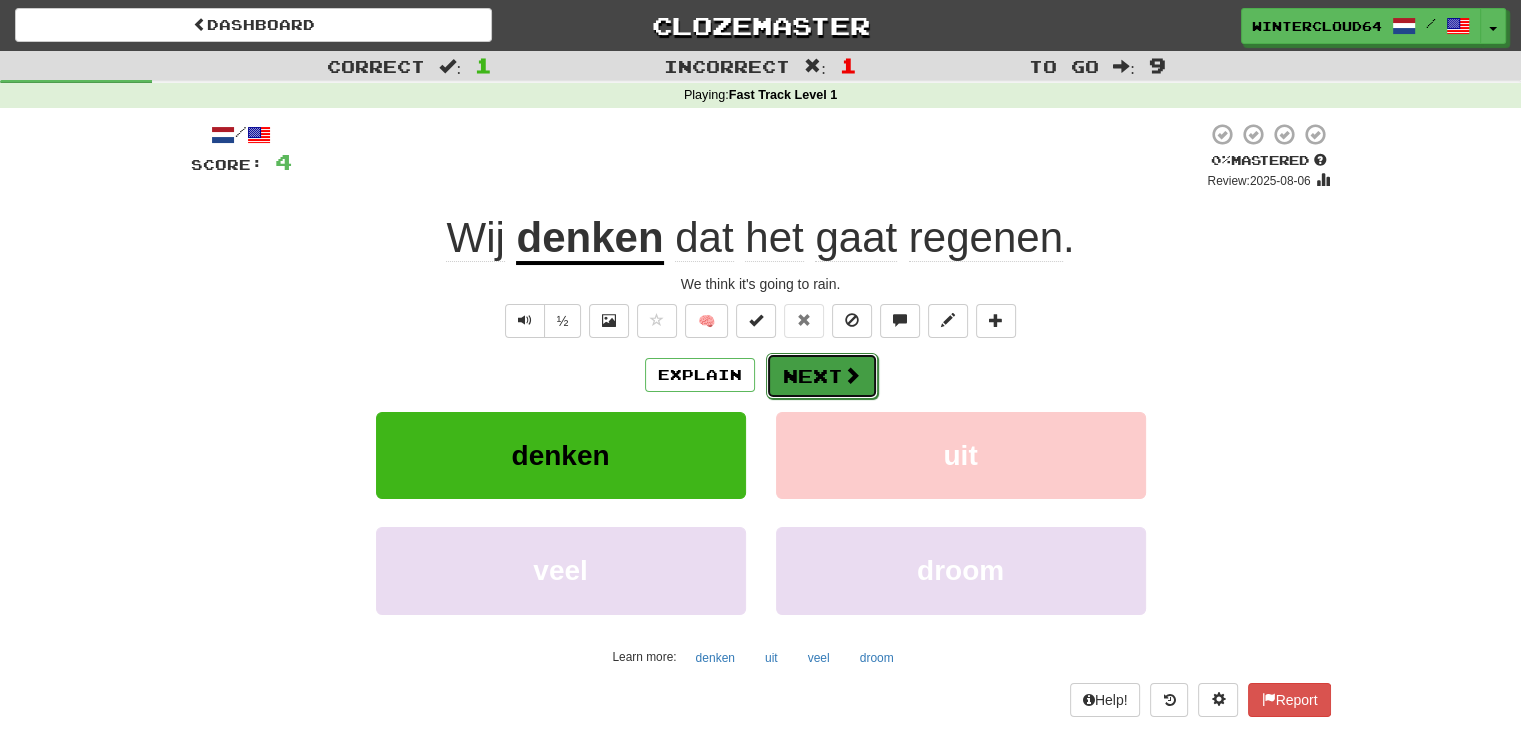 click on "Next" at bounding box center [822, 376] 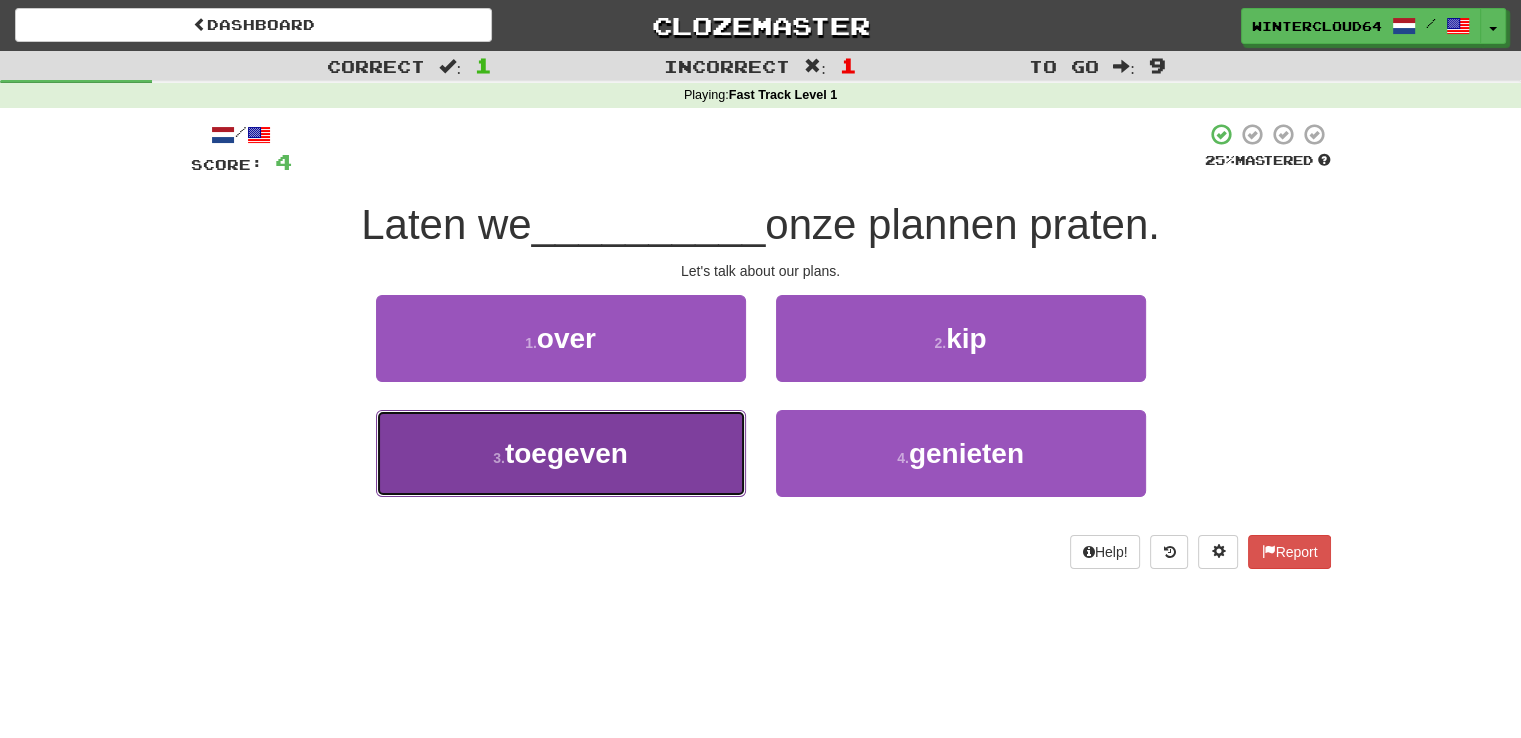 click on "toegeven" at bounding box center (566, 453) 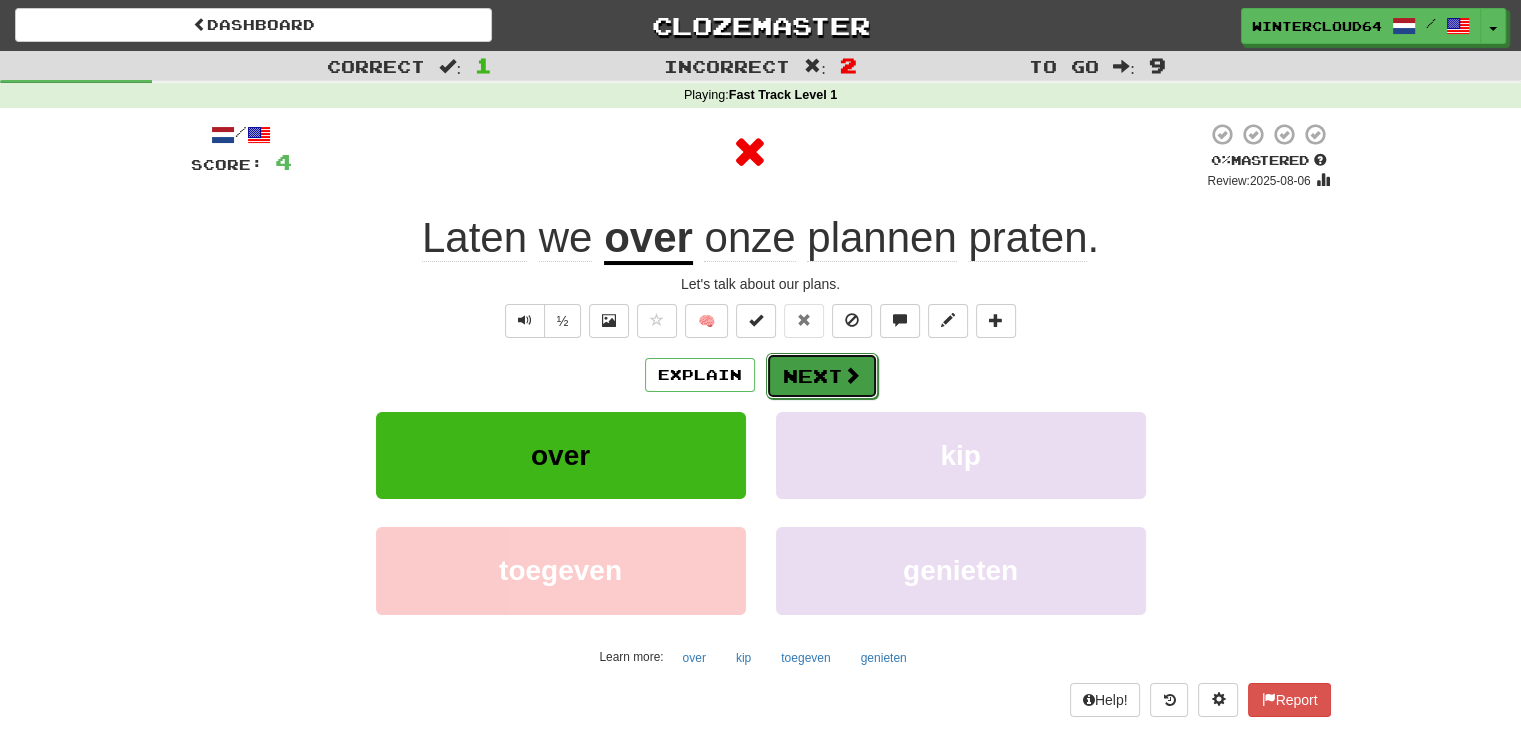 click on "Next" at bounding box center [822, 376] 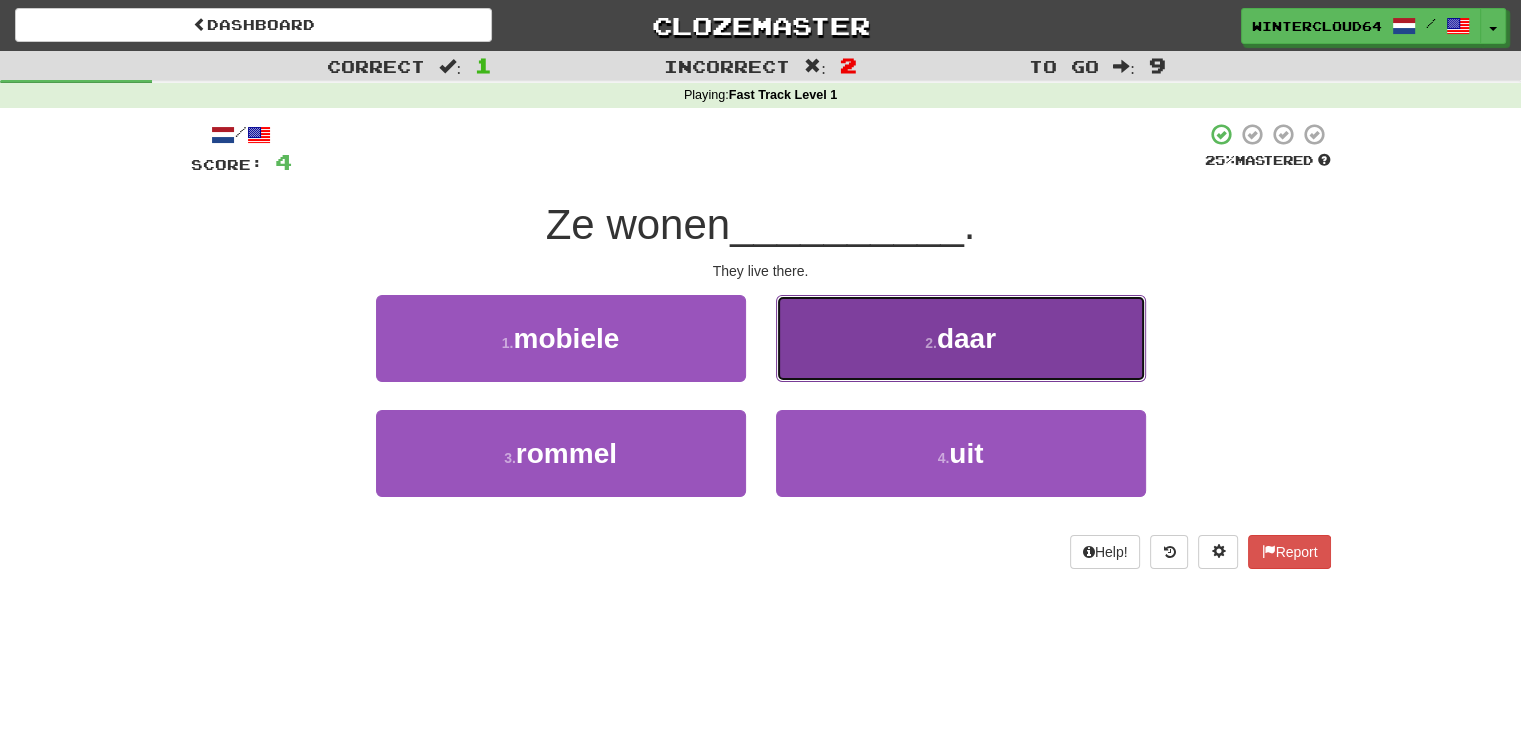 click on "2 .  daar" at bounding box center [961, 338] 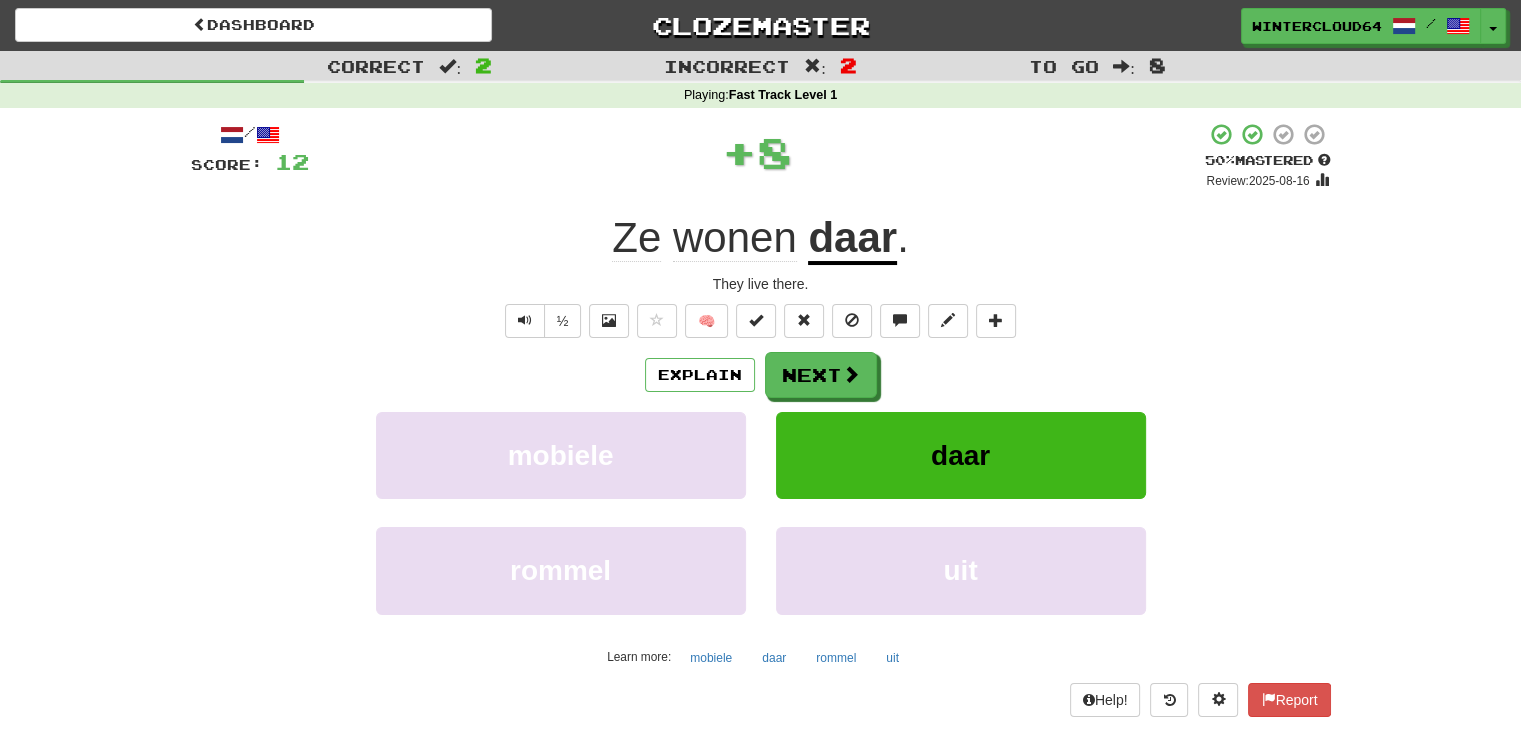 click on "daar" at bounding box center (852, 239) 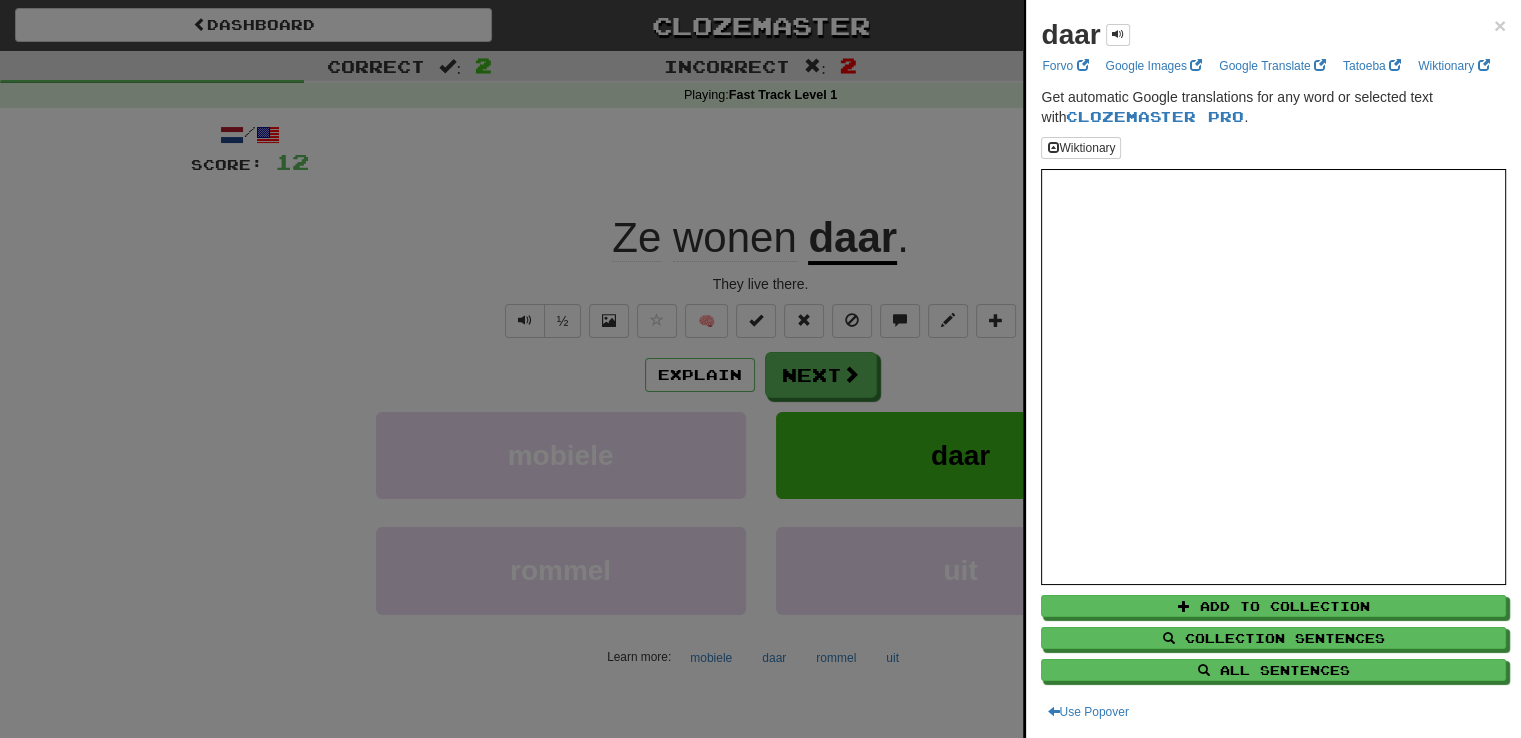 click at bounding box center [760, 369] 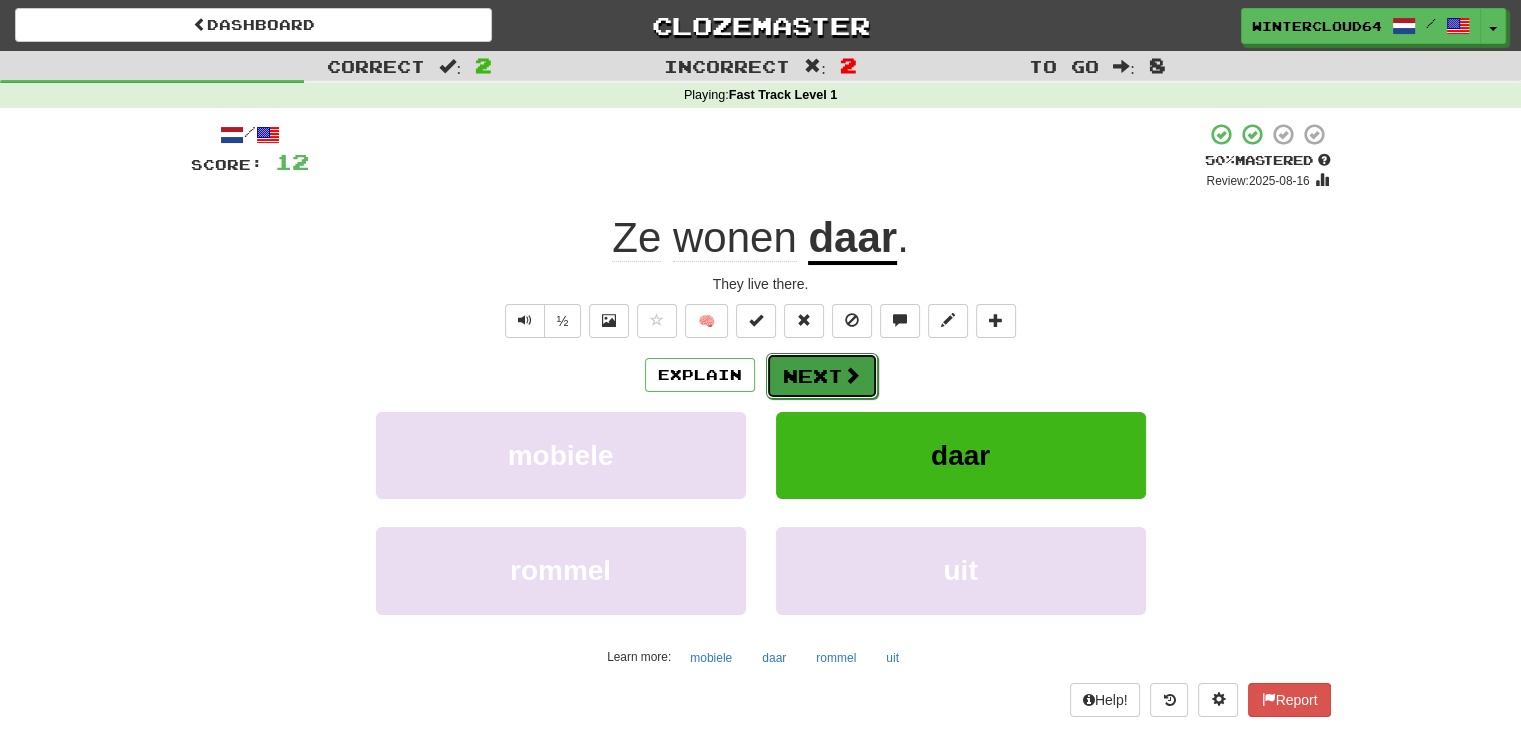click at bounding box center [852, 375] 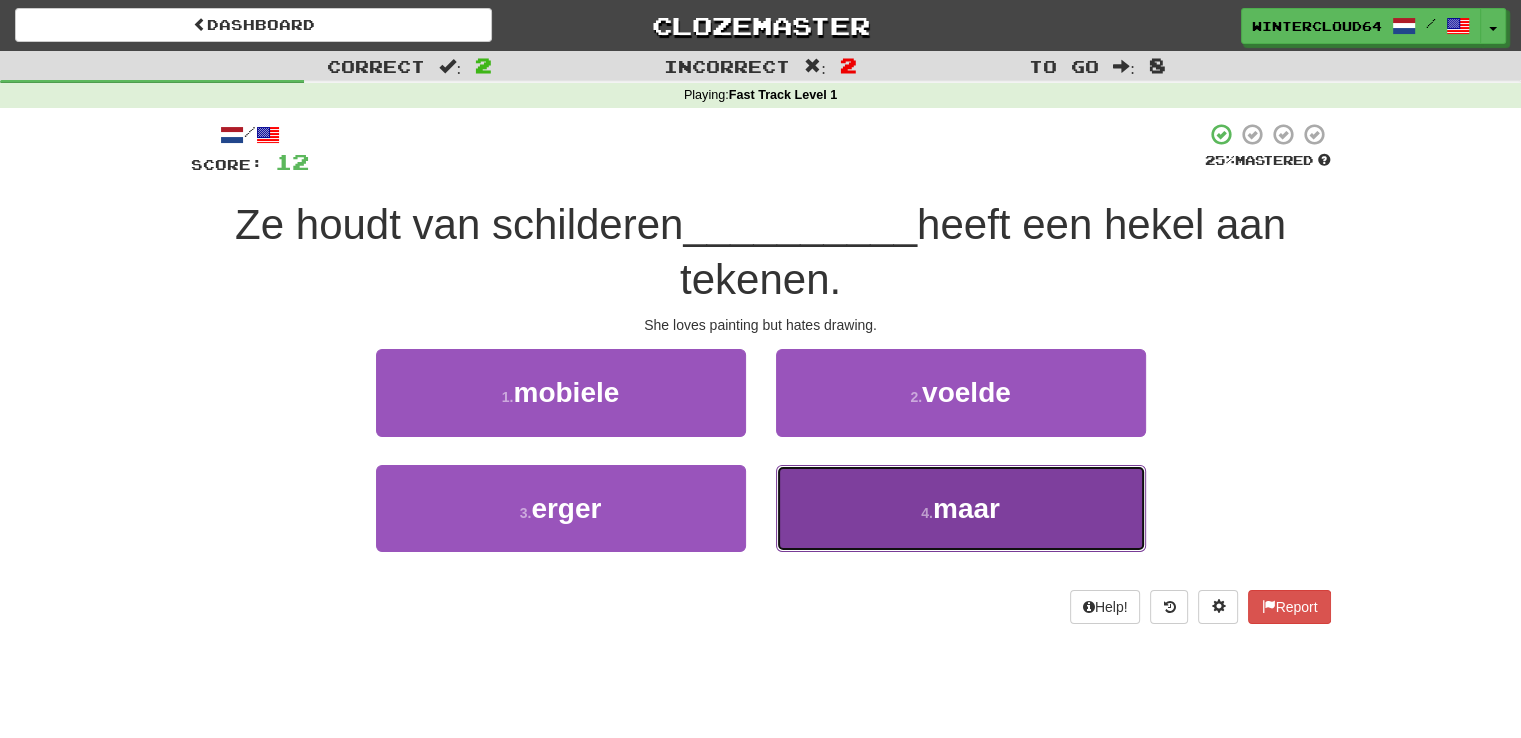 click on "4 .  maar" at bounding box center (961, 508) 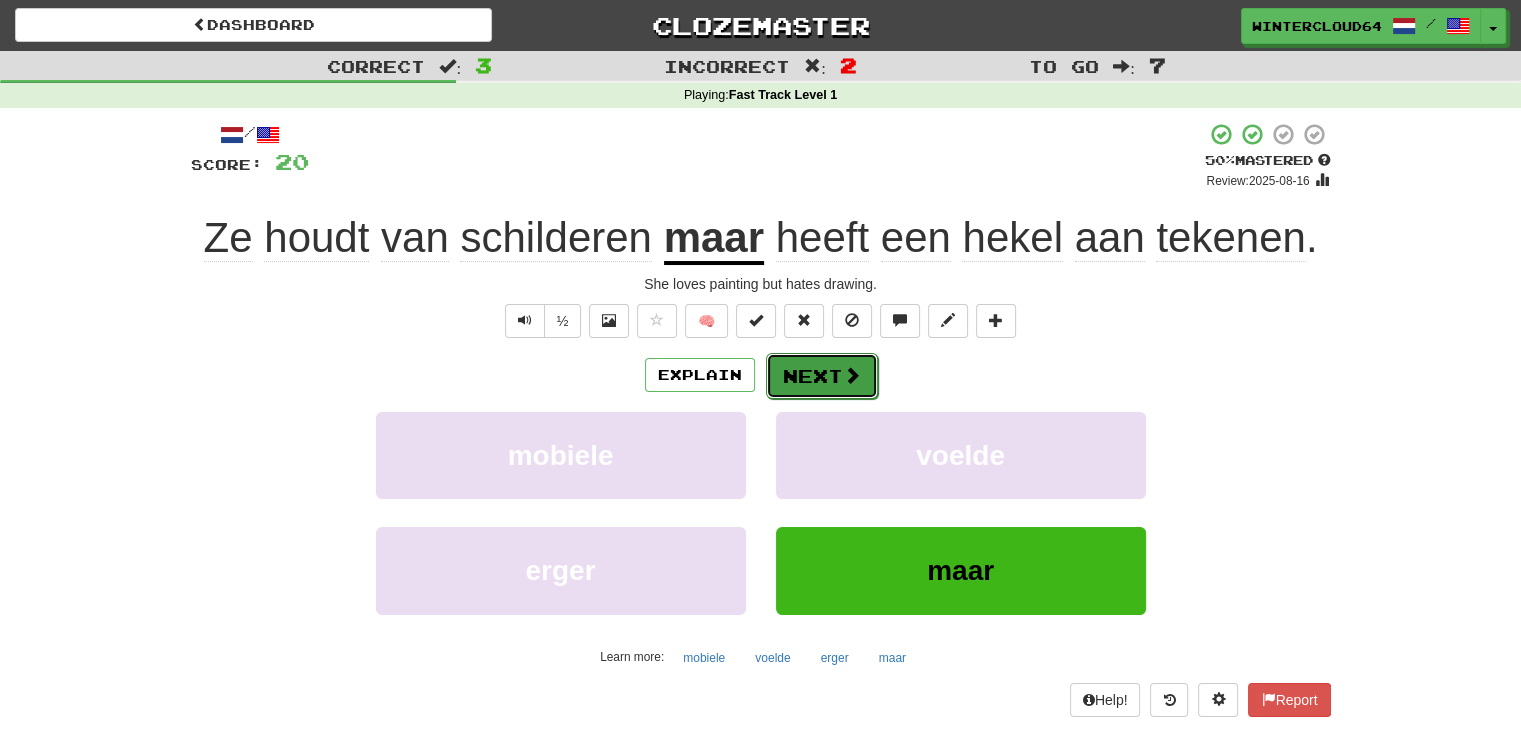 click on "Next" at bounding box center [822, 376] 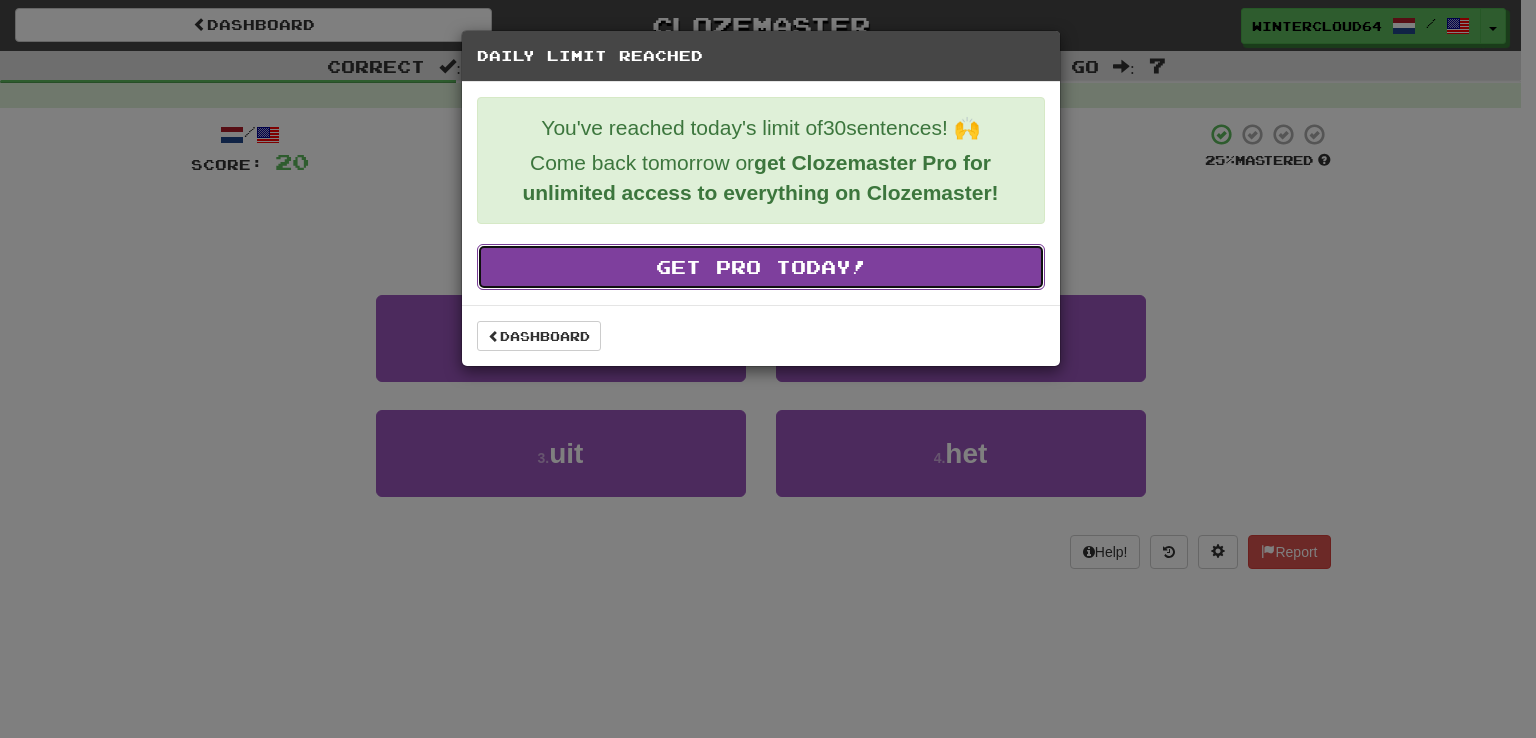 click on "Get Pro Today!" at bounding box center (761, 267) 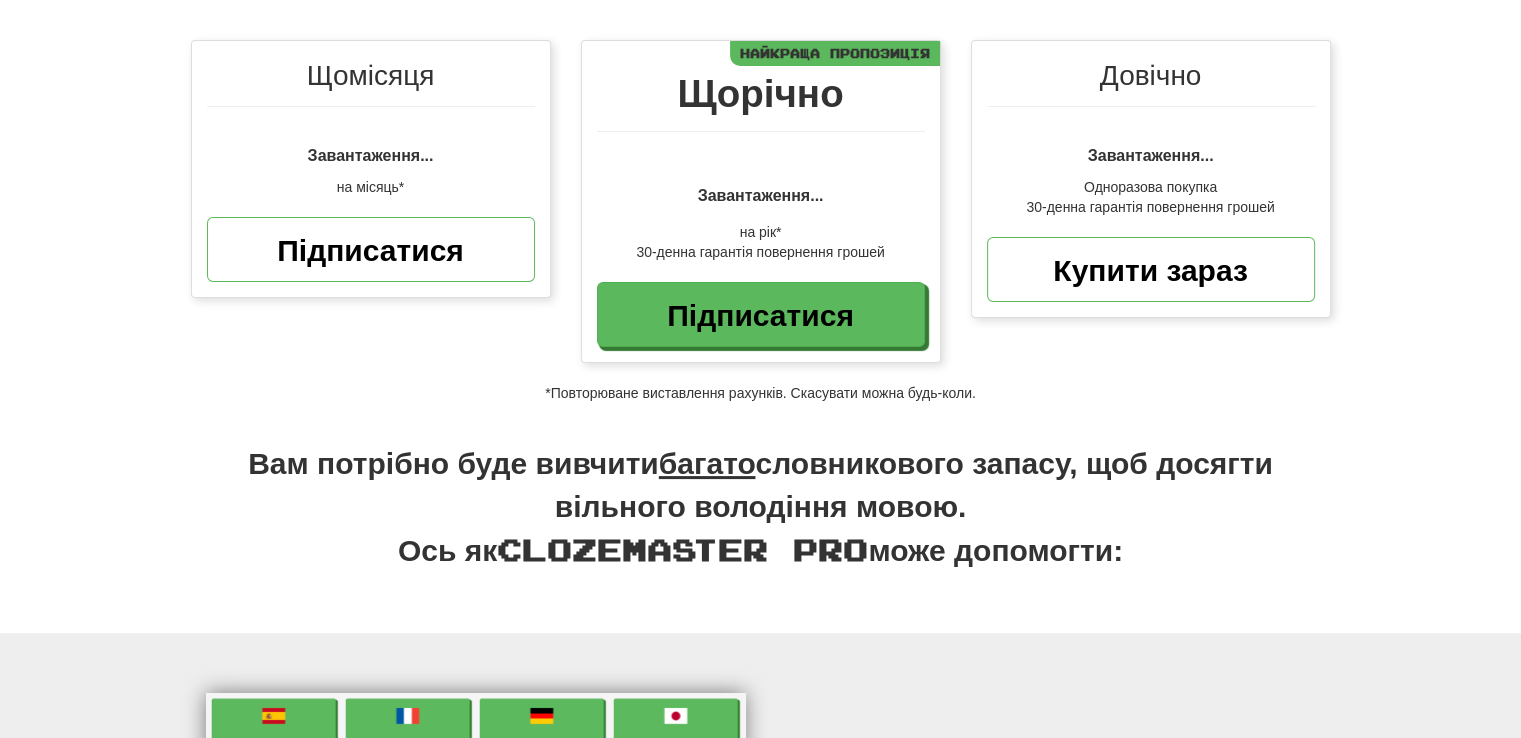 scroll, scrollTop: 282, scrollLeft: 0, axis: vertical 